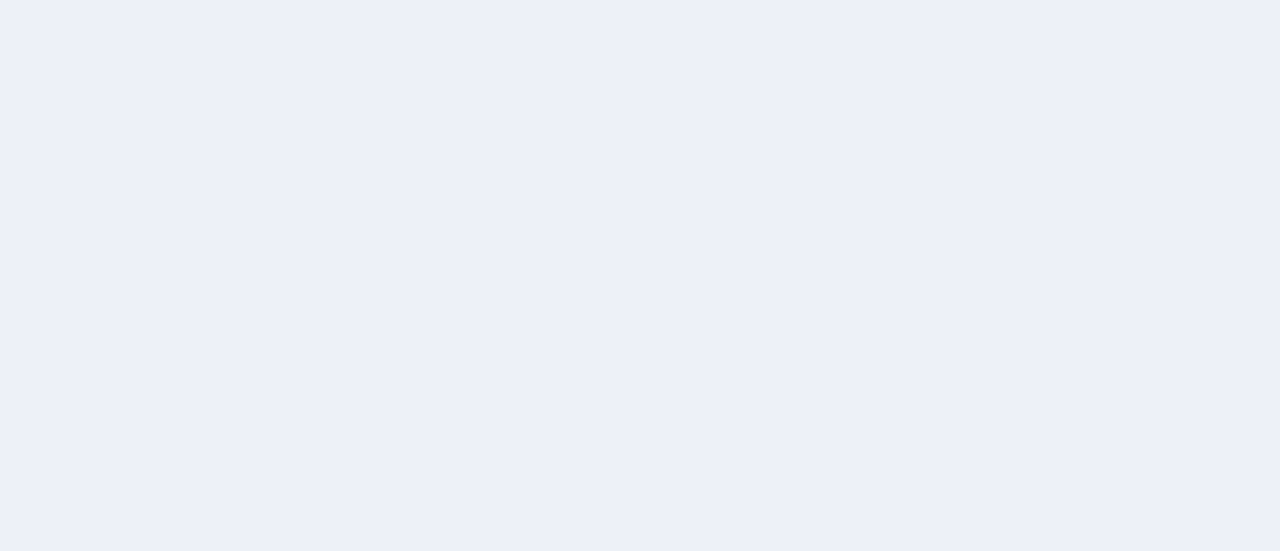 scroll, scrollTop: 0, scrollLeft: 0, axis: both 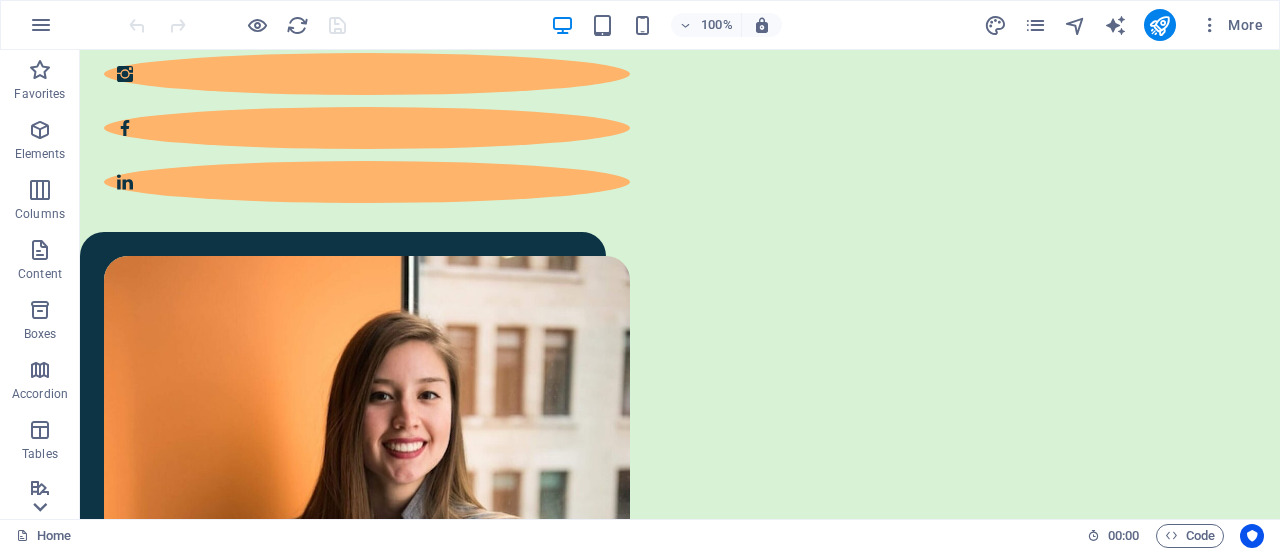 click 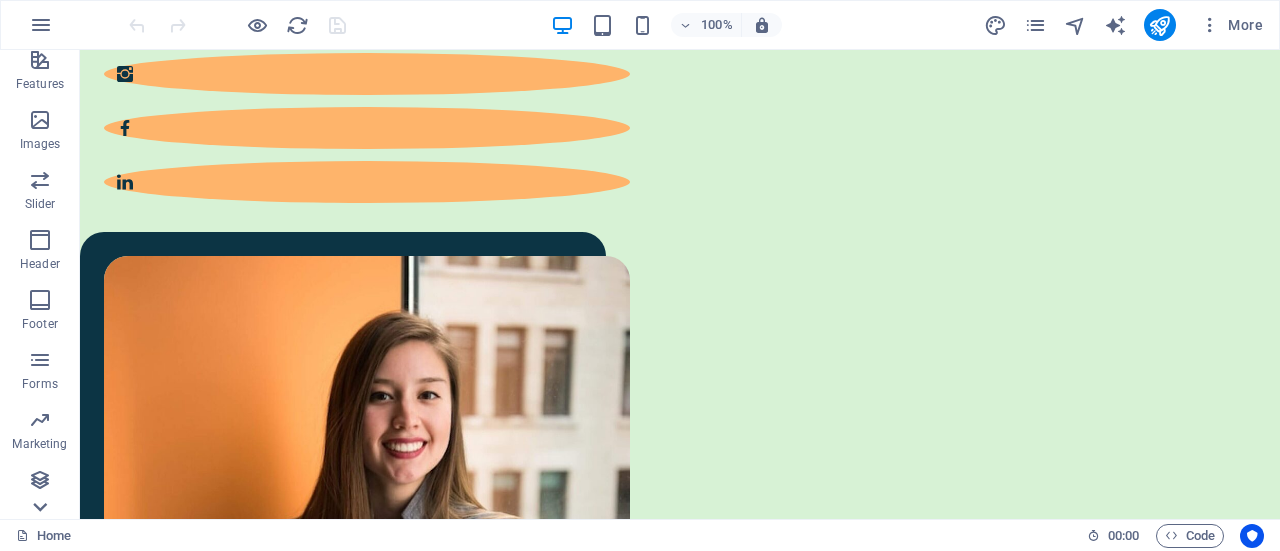 scroll, scrollTop: 430, scrollLeft: 0, axis: vertical 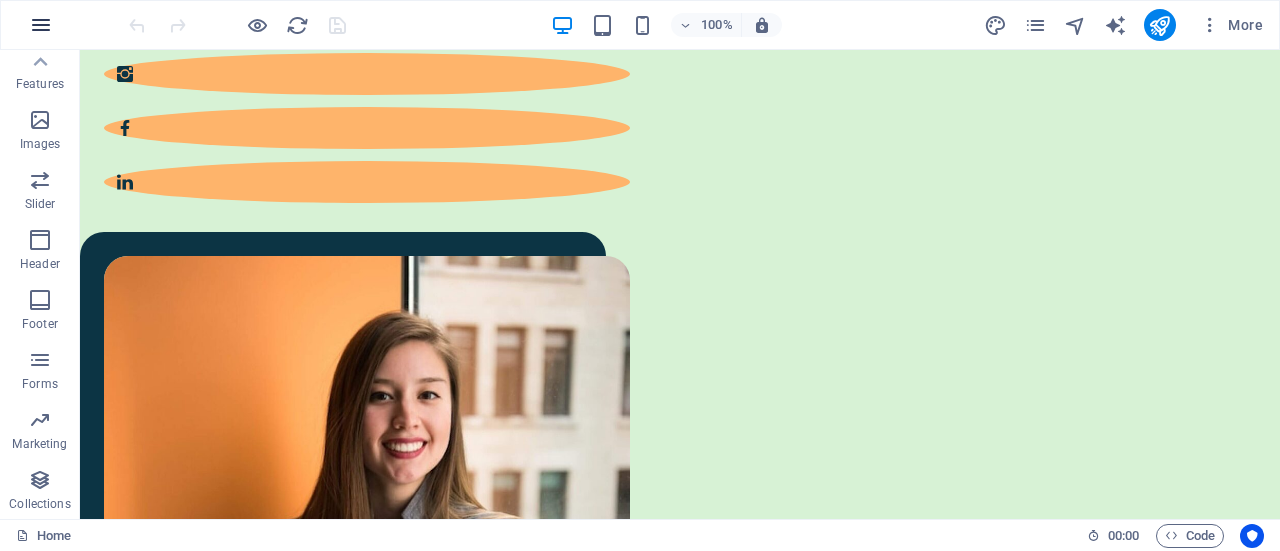 click at bounding box center (41, 25) 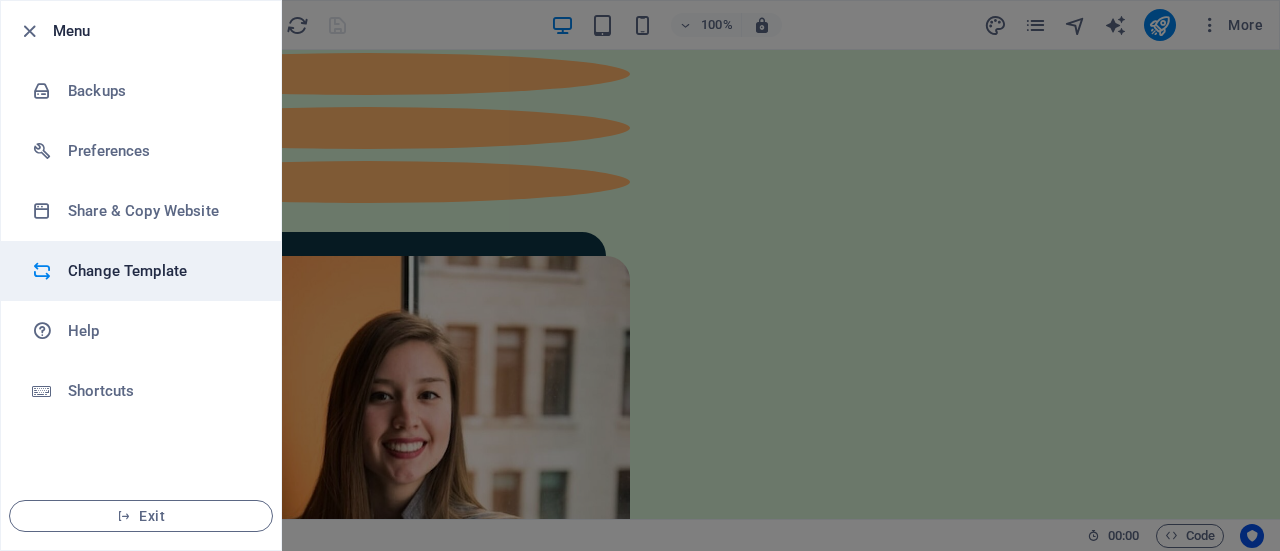 click on "Change Template" at bounding box center (160, 271) 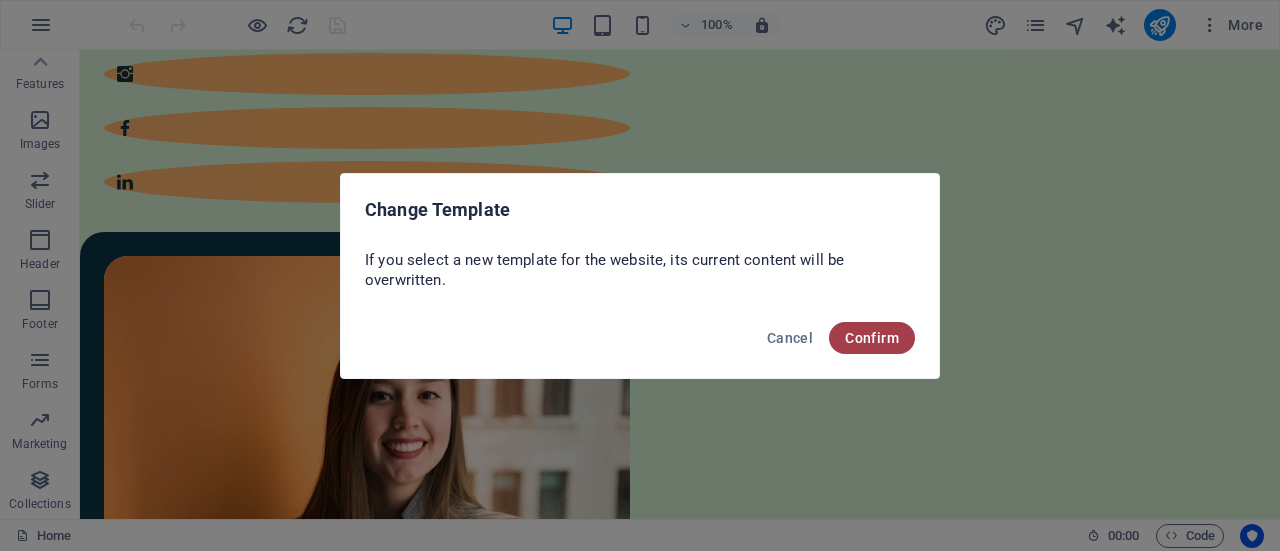 click on "Confirm" at bounding box center [872, 338] 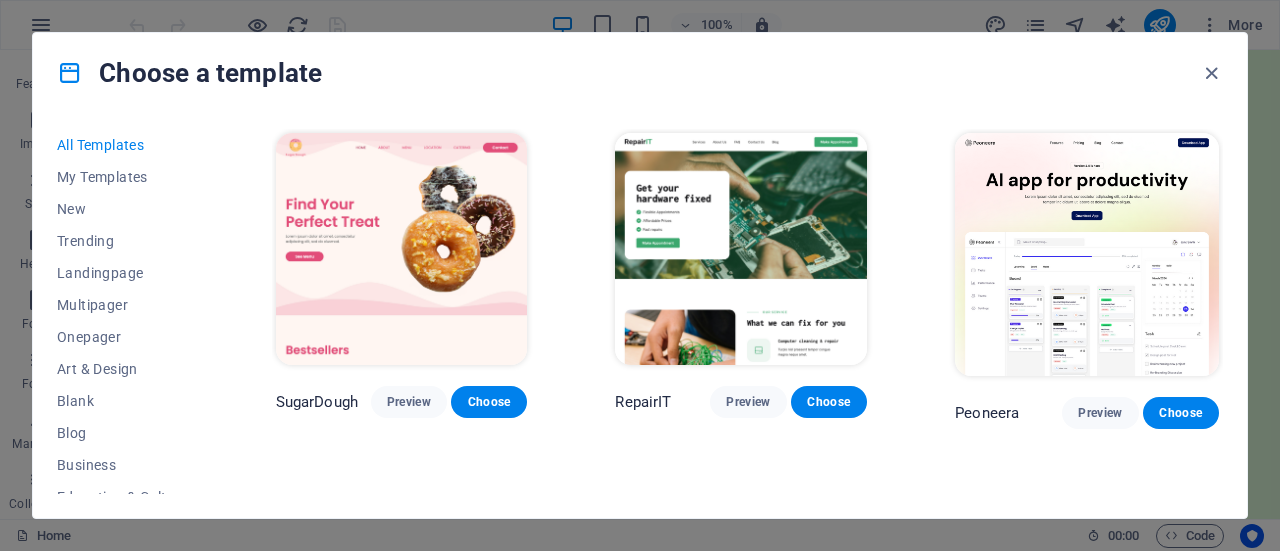 drag, startPoint x: 1226, startPoint y: 135, endPoint x: 1228, endPoint y: 162, distance: 27.073973 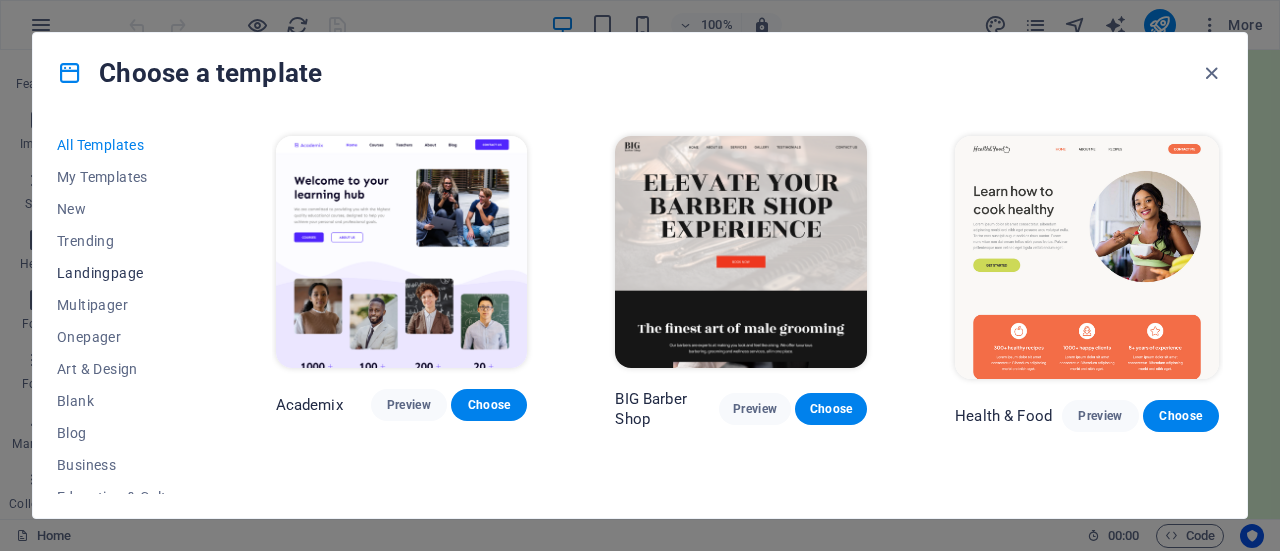 click on "Landingpage" at bounding box center (122, 273) 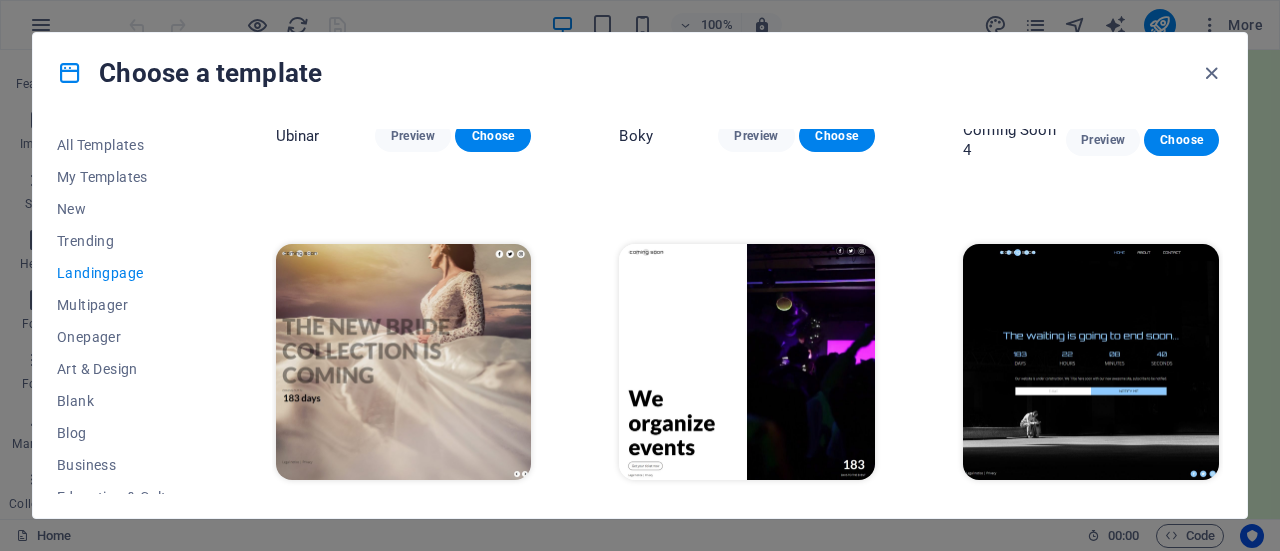 scroll, scrollTop: 2902, scrollLeft: 0, axis: vertical 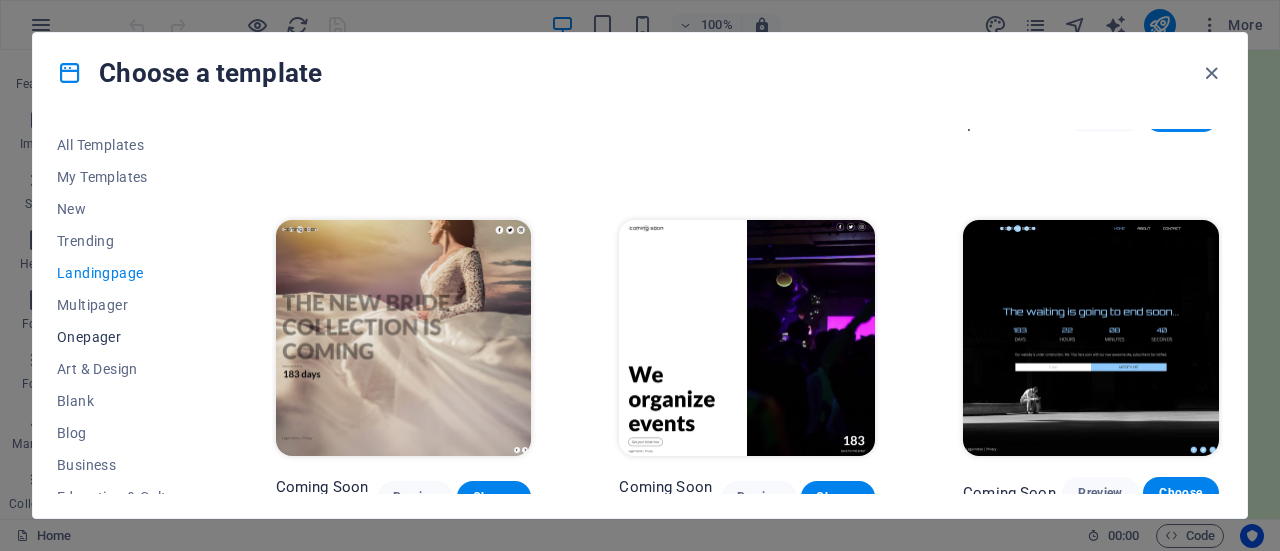 click on "Onepager" at bounding box center [122, 337] 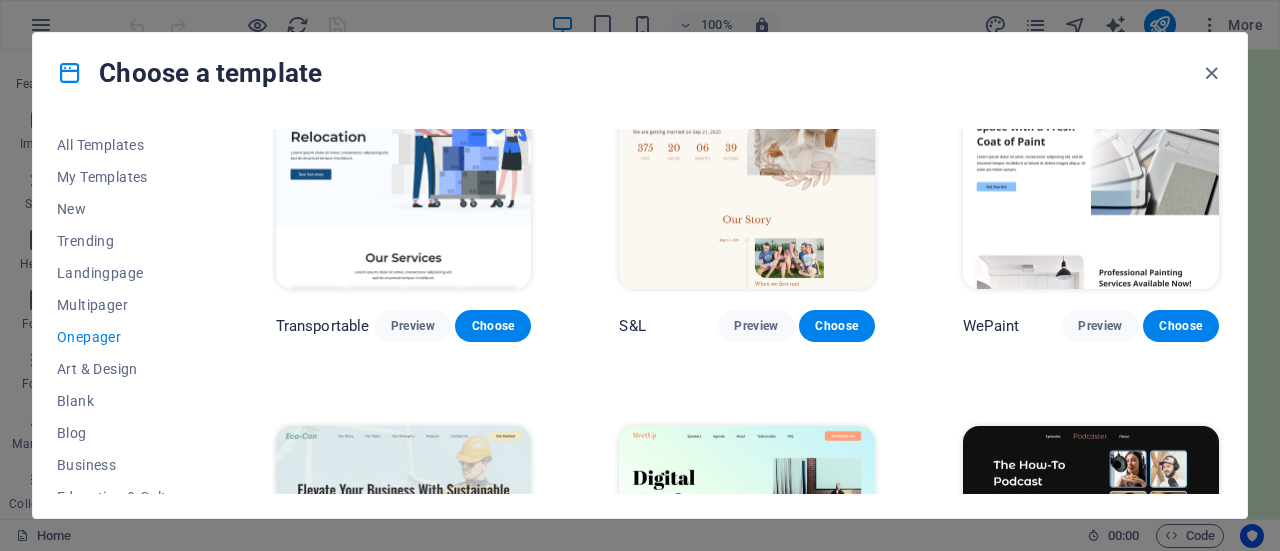 scroll, scrollTop: 0, scrollLeft: 0, axis: both 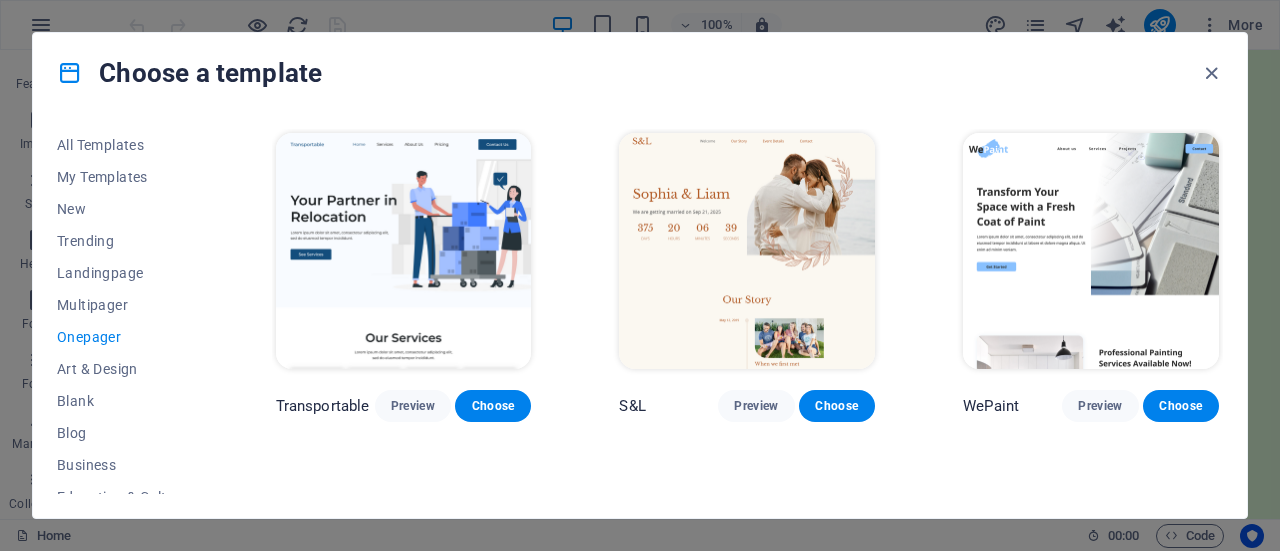 click on "All Templates My Templates New Trending Landingpage Multipager Onepager Art & Design Blank Blog Business Education & Culture Event Gastronomy Health IT & Media Legal & Finance Non-Profit Performance Portfolio Services Sports & Beauty Trades Travel Wireframe Transportable Preview Choose S&L Preview Choose WePaint Preview Choose Eco-Con Preview Choose MeetUp Preview Choose Podcaster Preview Choose UrbanNest Interiors Preview Choose Green Change Preview Choose Cleaner Preview Choose Johanna James Preview Choose Drive Preview Choose Wanderlust Preview Choose BERLIN Preview Choose Gadgets Preview Choose Max Hatzy Preview Choose Handyman Preview Choose Blogger Preview Choose Création Preview Choose Pesk Preview Choose Priodas Preview Choose Wireframe One Preview Choose Evergreen Preview Choose Kids-Events Preview Choose CleanCar Preview Choose Protector Preview Choose Pizzeria Di Dio Preview Choose Vinyasa Preview Choose Maki Preview Choose Woody Preview Choose BRGs Preview Choose Genius Preview Choose Volare Opus" at bounding box center [640, 315] 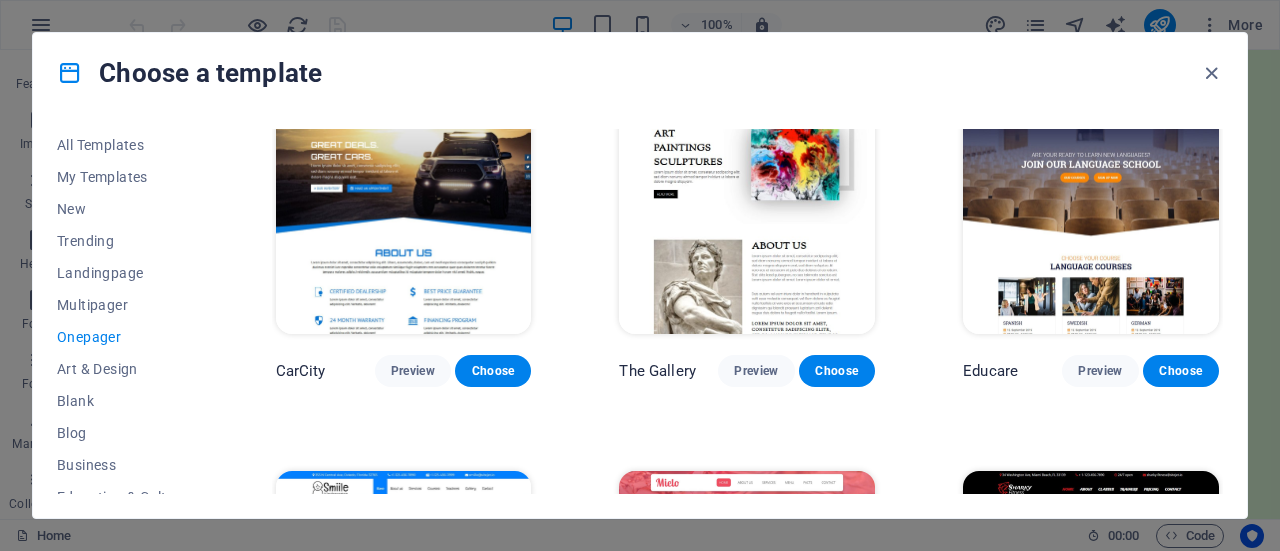 scroll, scrollTop: 4474, scrollLeft: 0, axis: vertical 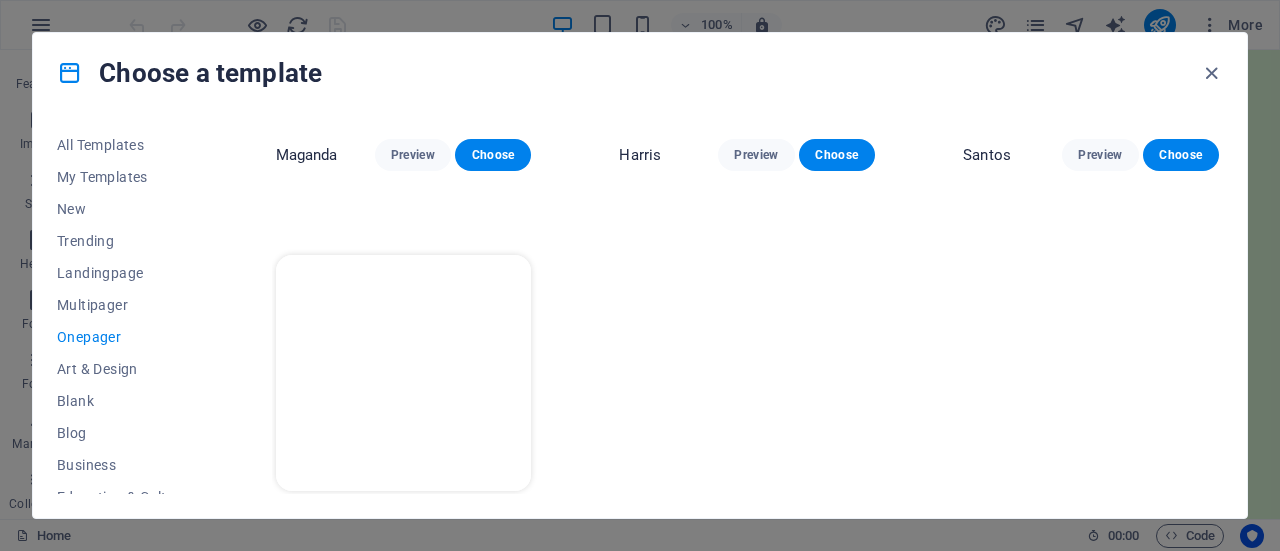 drag, startPoint x: 1214, startPoint y: 485, endPoint x: 1212, endPoint y: 453, distance: 32.06244 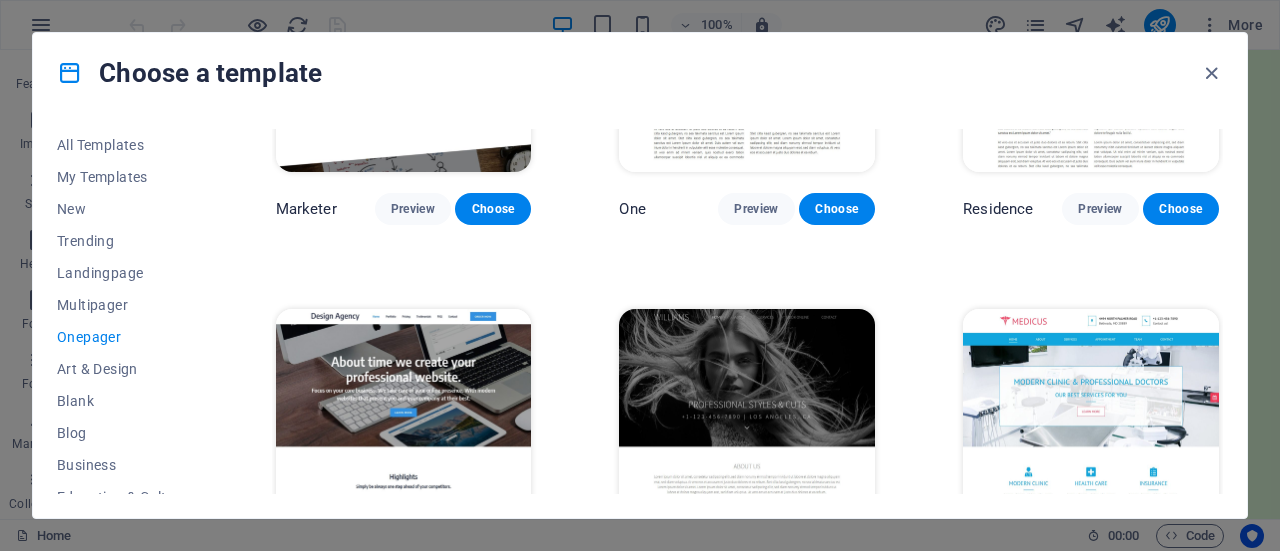 scroll, scrollTop: 7576, scrollLeft: 0, axis: vertical 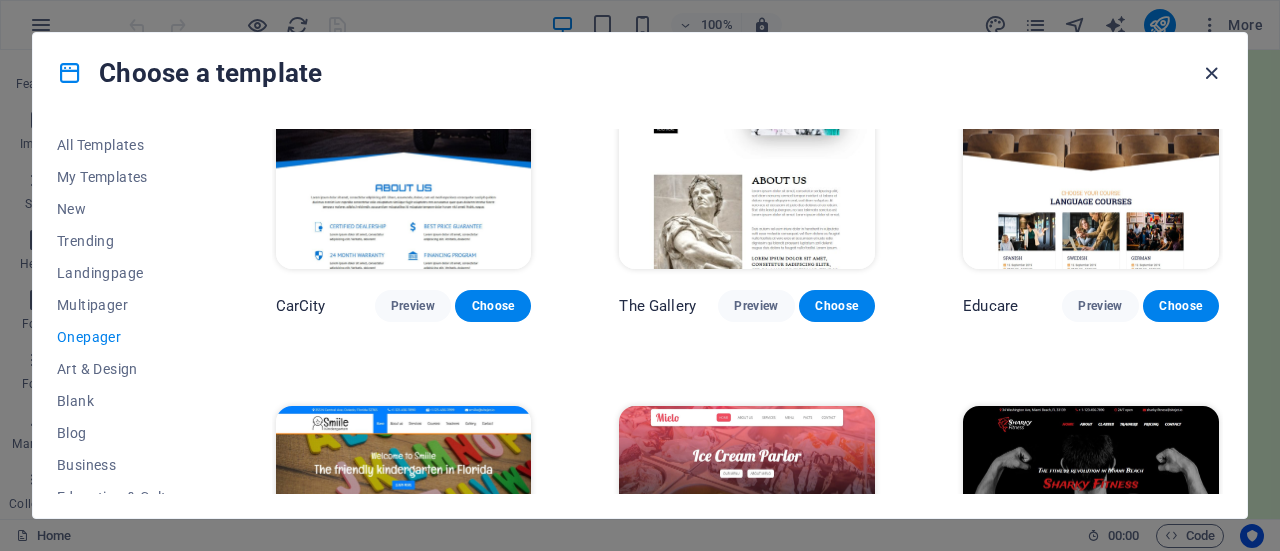 click at bounding box center (1211, 73) 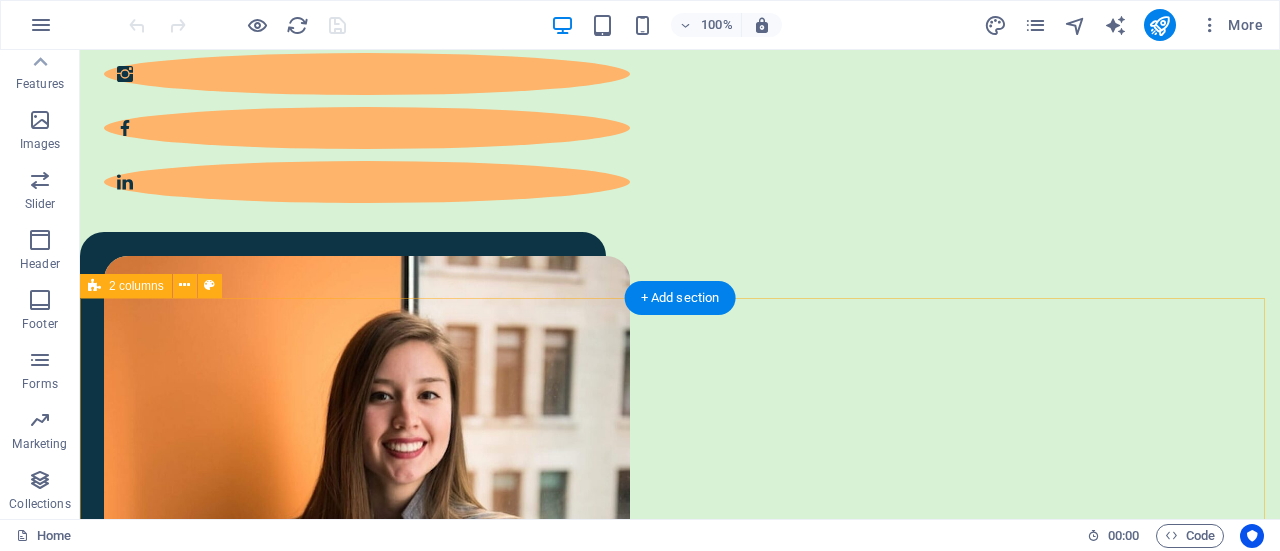 drag, startPoint x: 1272, startPoint y: 158, endPoint x: 806, endPoint y: 333, distance: 497.77606 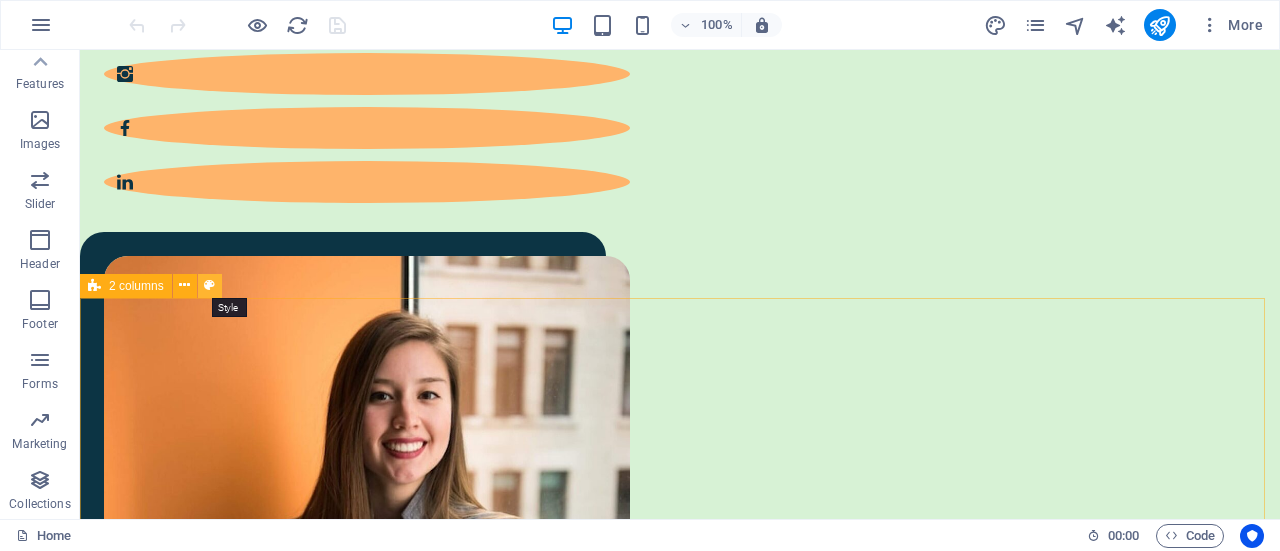 click at bounding box center [209, 285] 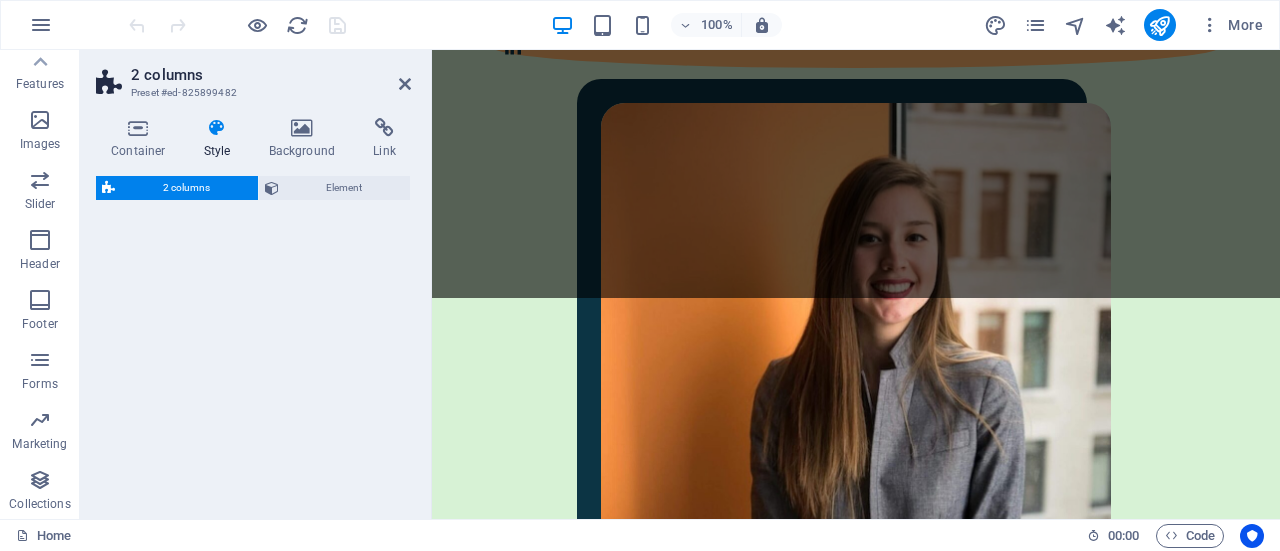 select on "px" 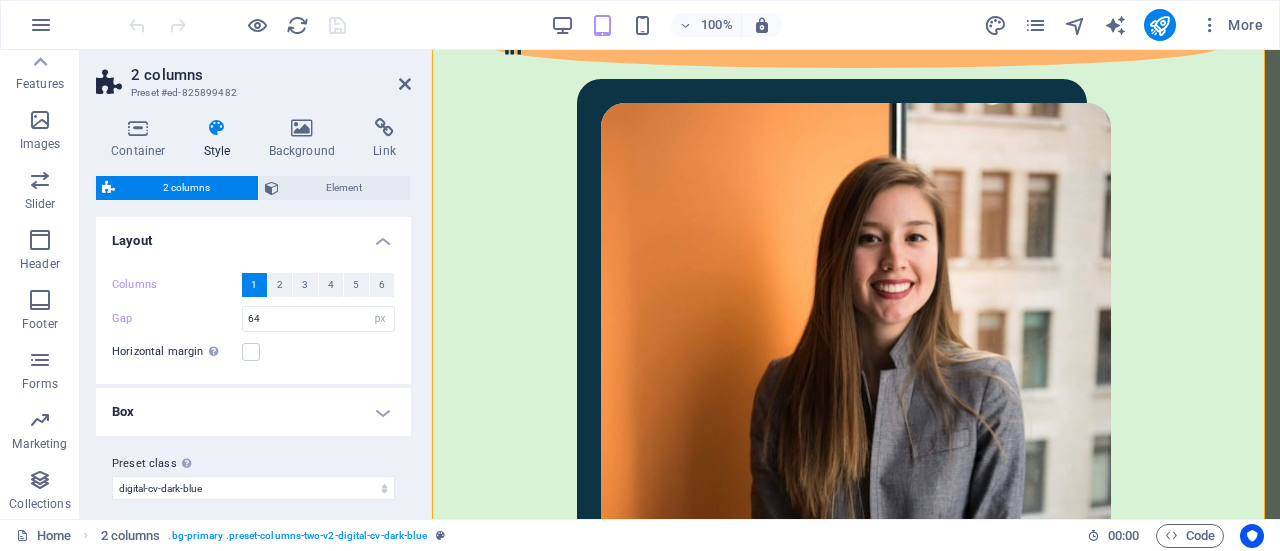 scroll, scrollTop: 1512, scrollLeft: 0, axis: vertical 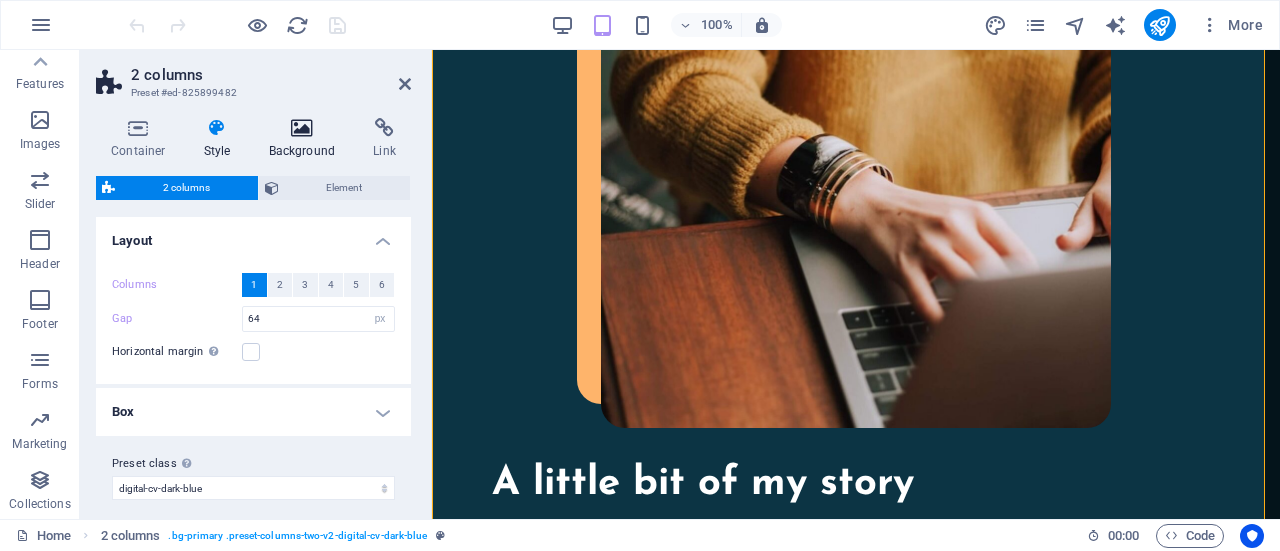 click at bounding box center (302, 128) 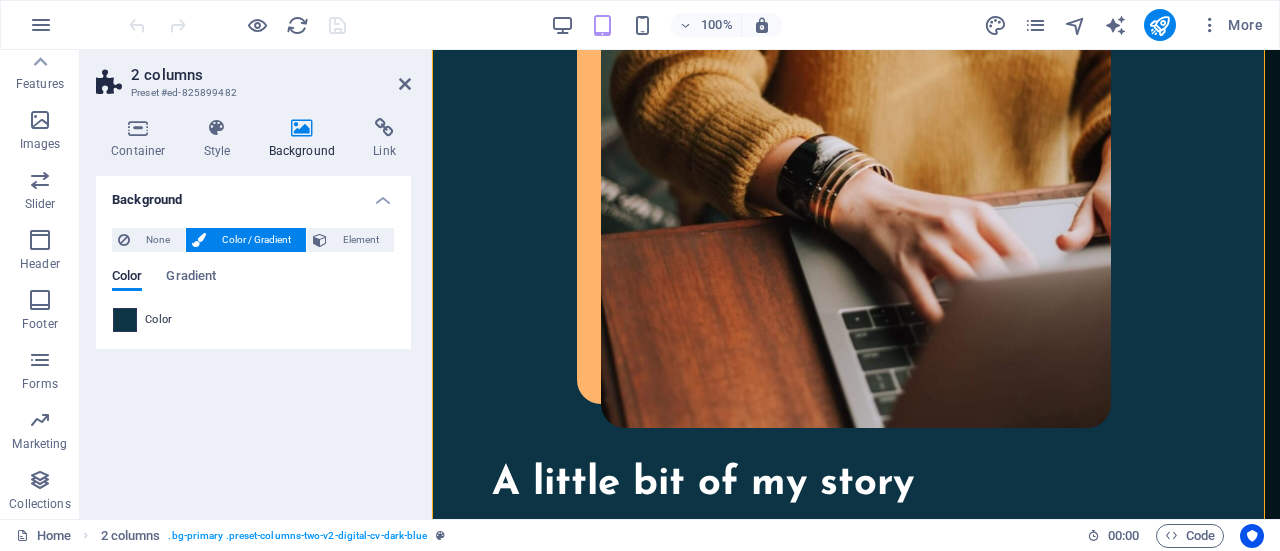 click at bounding box center (125, 320) 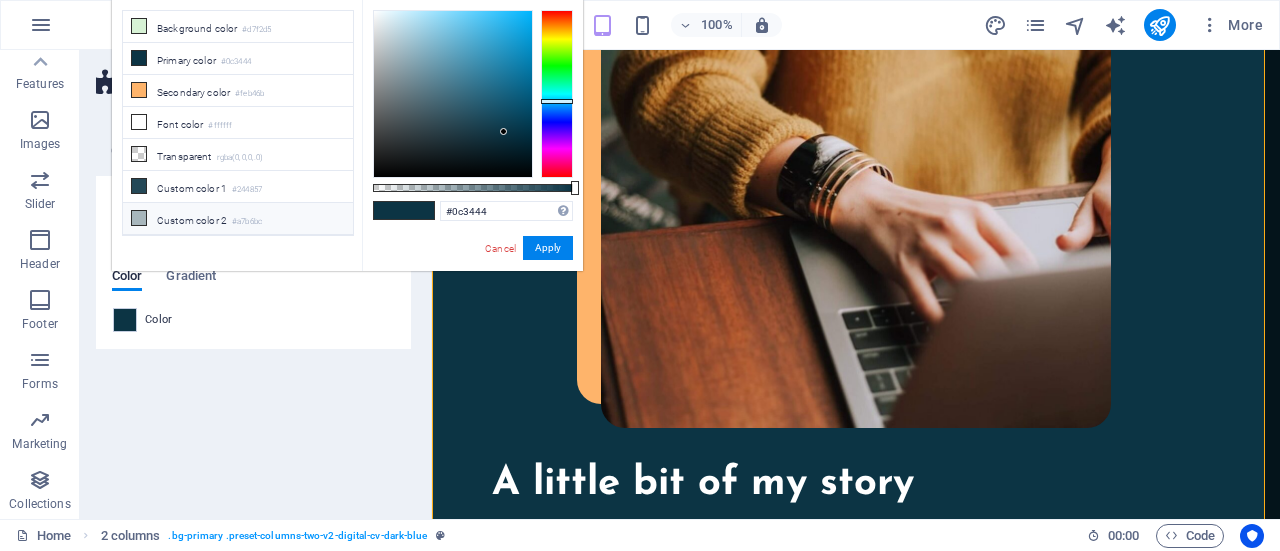 click on "Custom color 2
#a7b6bc" at bounding box center (238, 219) 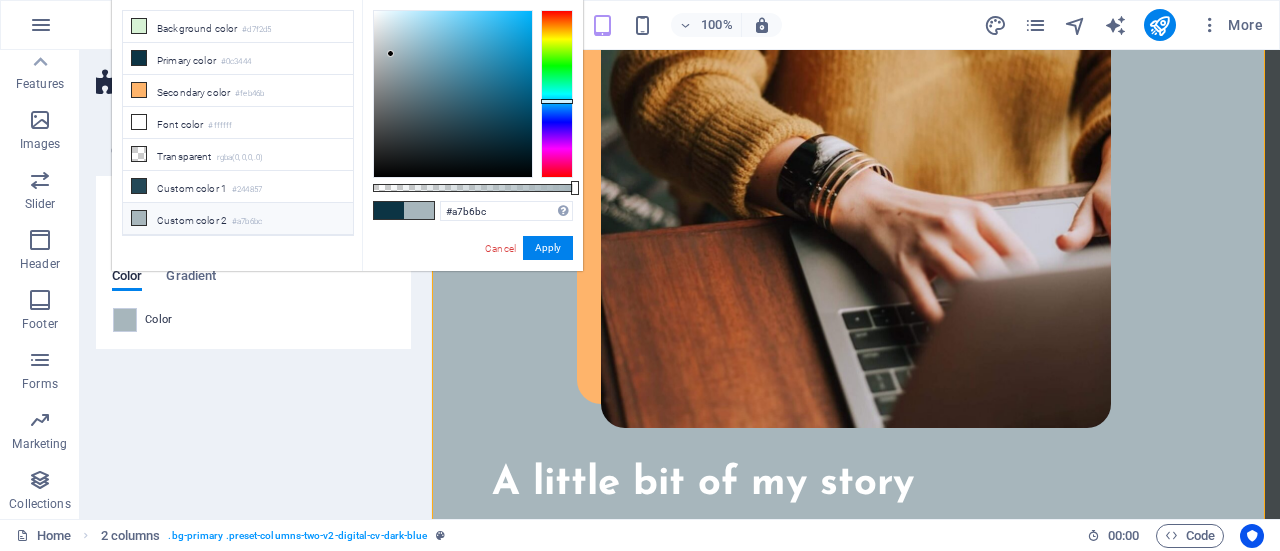 drag, startPoint x: 346, startPoint y: 150, endPoint x: 356, endPoint y: 205, distance: 55.9017 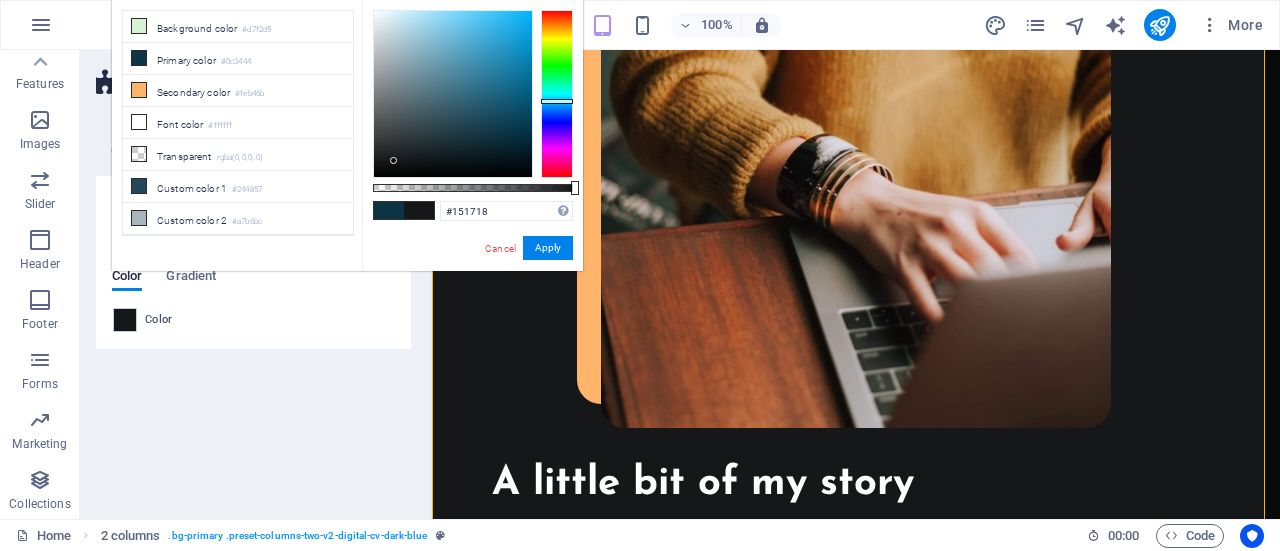 click at bounding box center (453, 94) 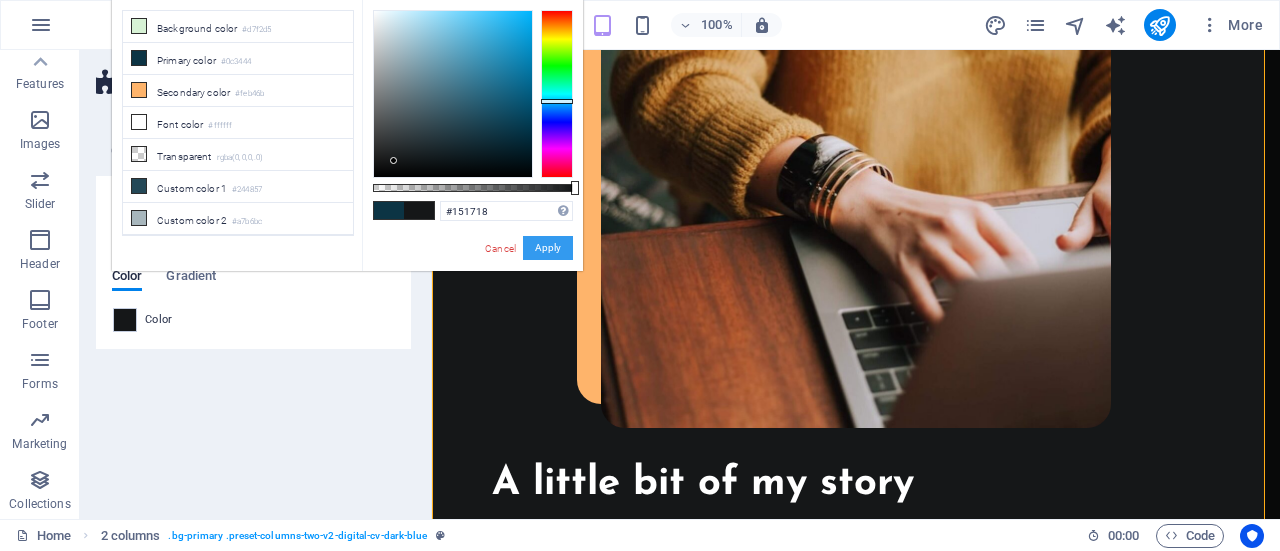 click on "Apply" at bounding box center (548, 248) 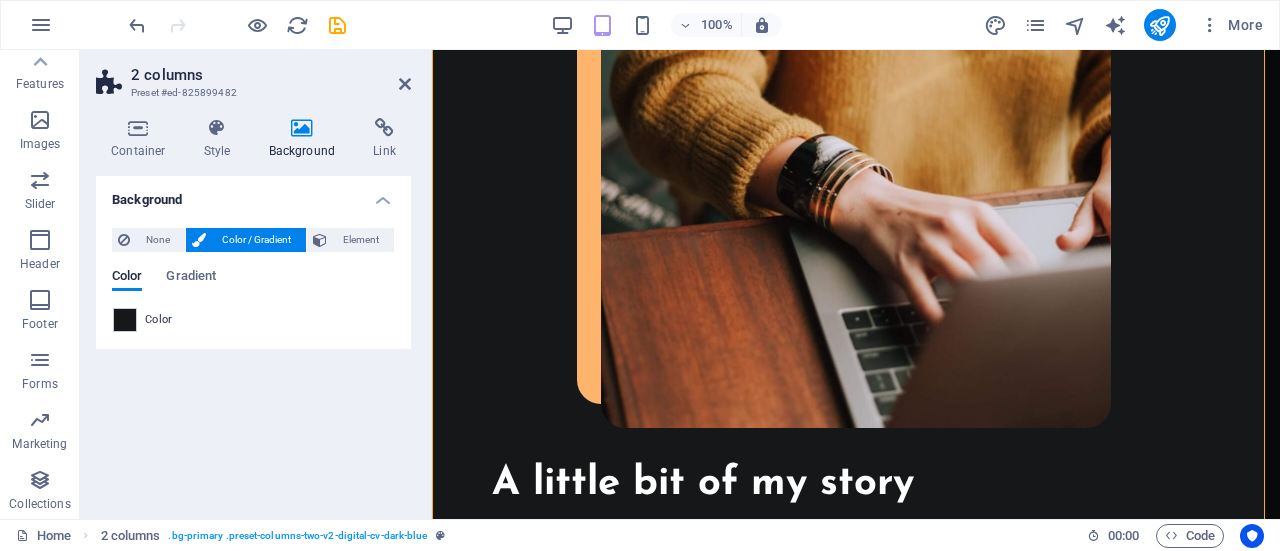 click on "2 columns" at bounding box center (271, 75) 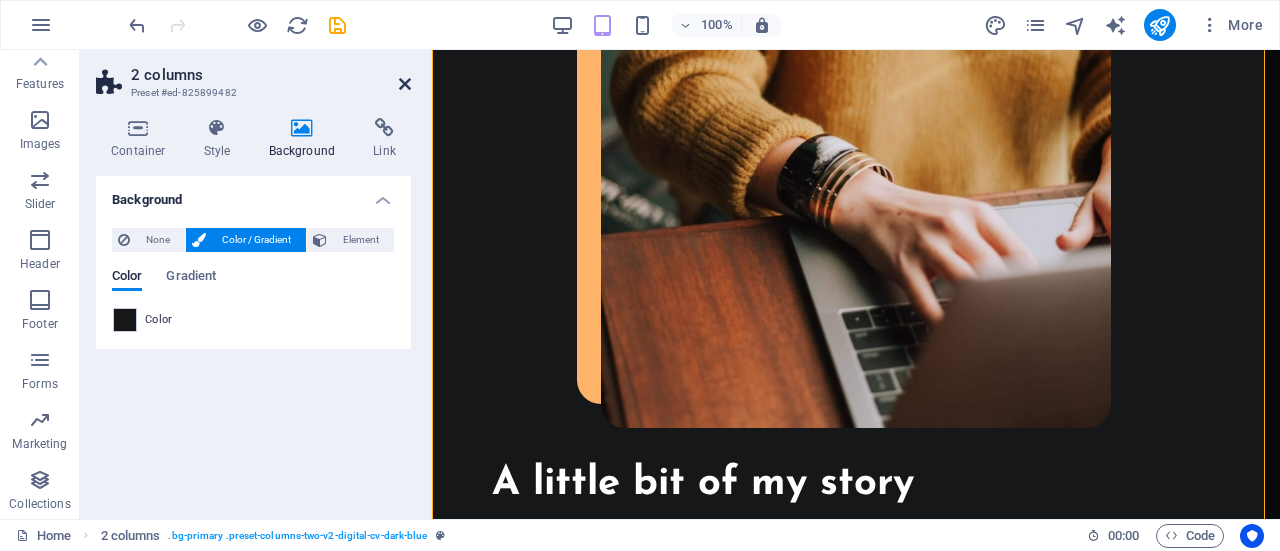click at bounding box center [405, 84] 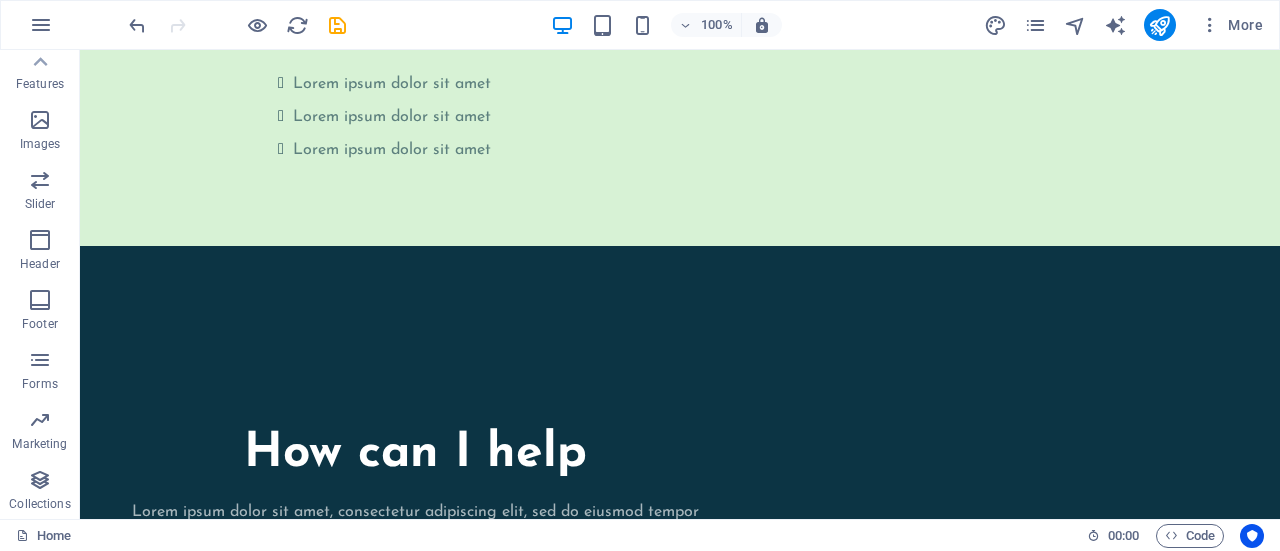 scroll, scrollTop: 4224, scrollLeft: 0, axis: vertical 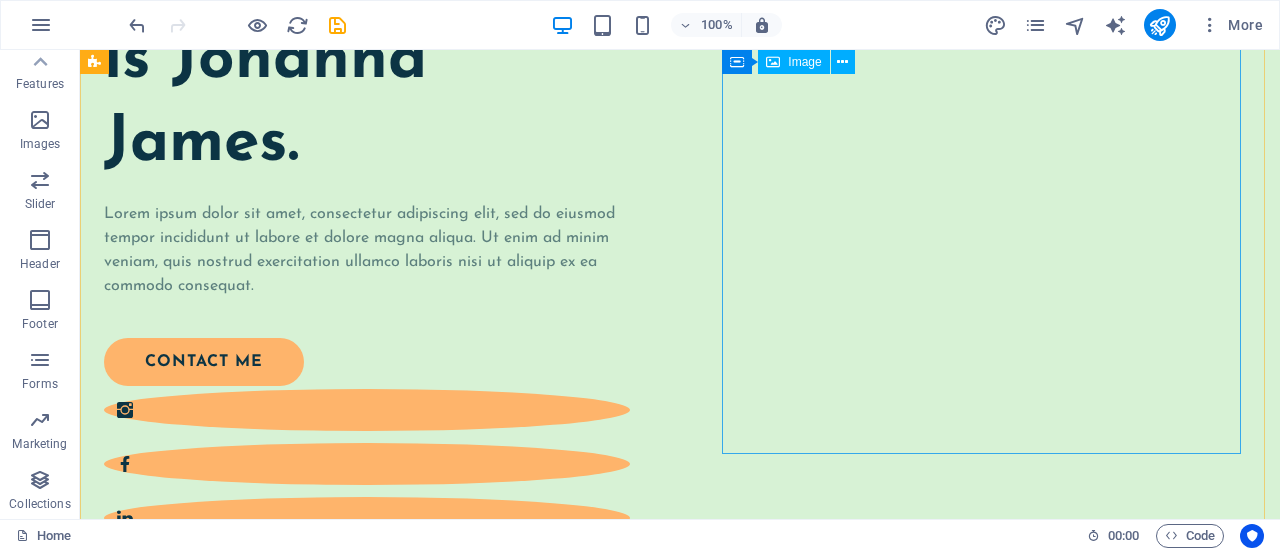 click at bounding box center [367, 855] 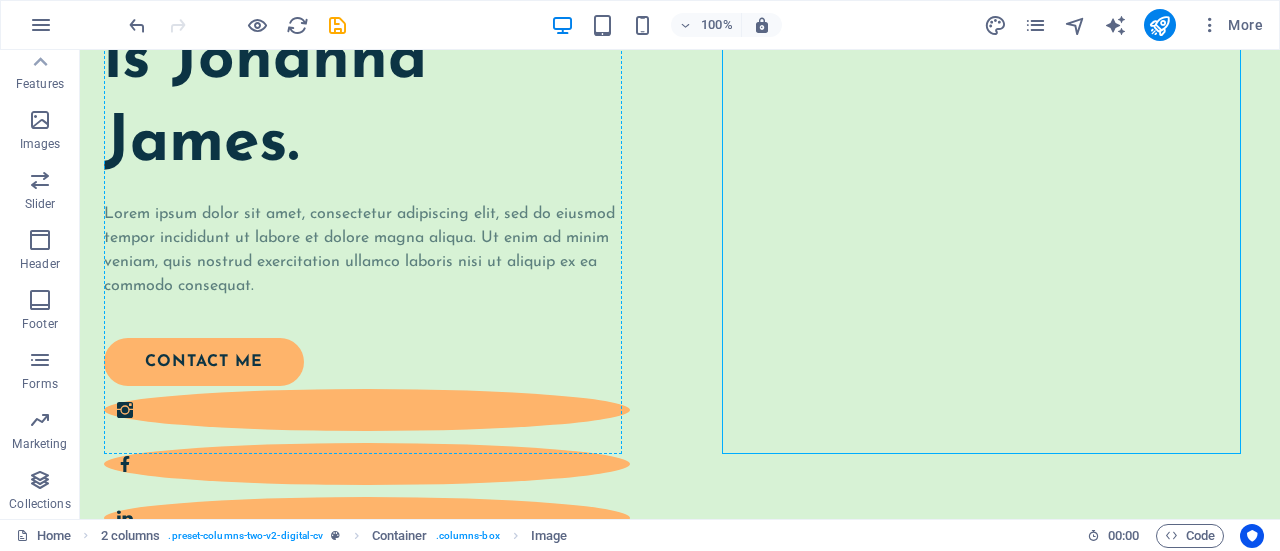 drag, startPoint x: 816, startPoint y: 279, endPoint x: 508, endPoint y: 320, distance: 310.71692 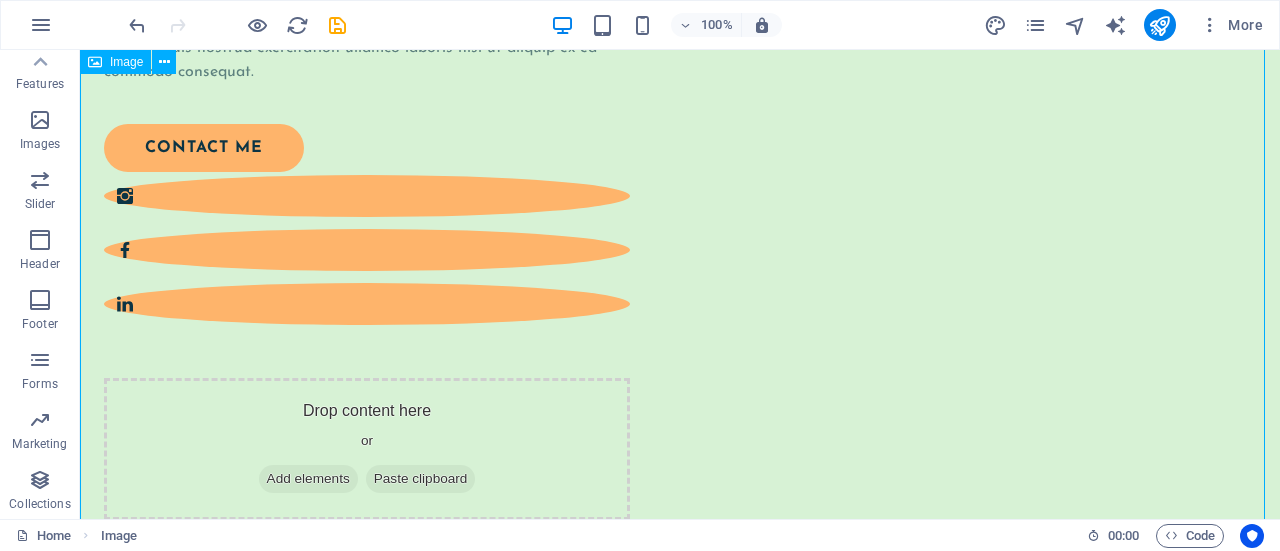 scroll, scrollTop: 1179, scrollLeft: 0, axis: vertical 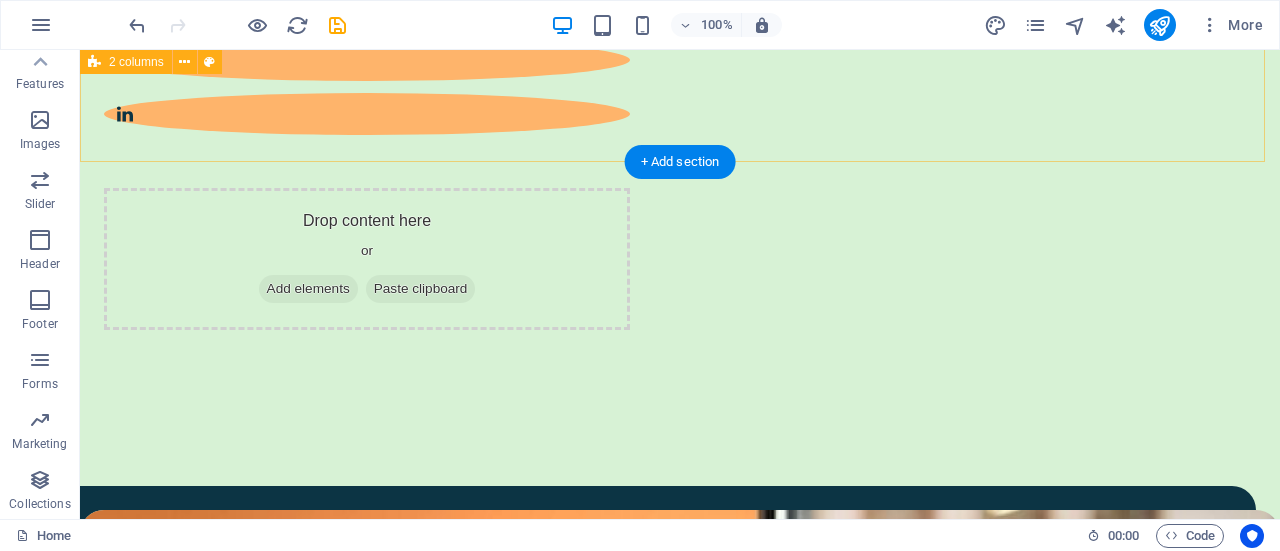click on "Hello! My name is [FIRST] [LAST]. Lorem ipsum dolor sit amet, consectetur adipiscing elit, sed do eiusmod tempor incididunt ut labore et dolore magna aliqua. Ut enim ad minim veniam, quis nostrud exercitation ullamco laboris nisi ut aliquip ex ea commodo consequat. contact me Drop content here or  Add elements  Paste clipboard" at bounding box center [680, -3] 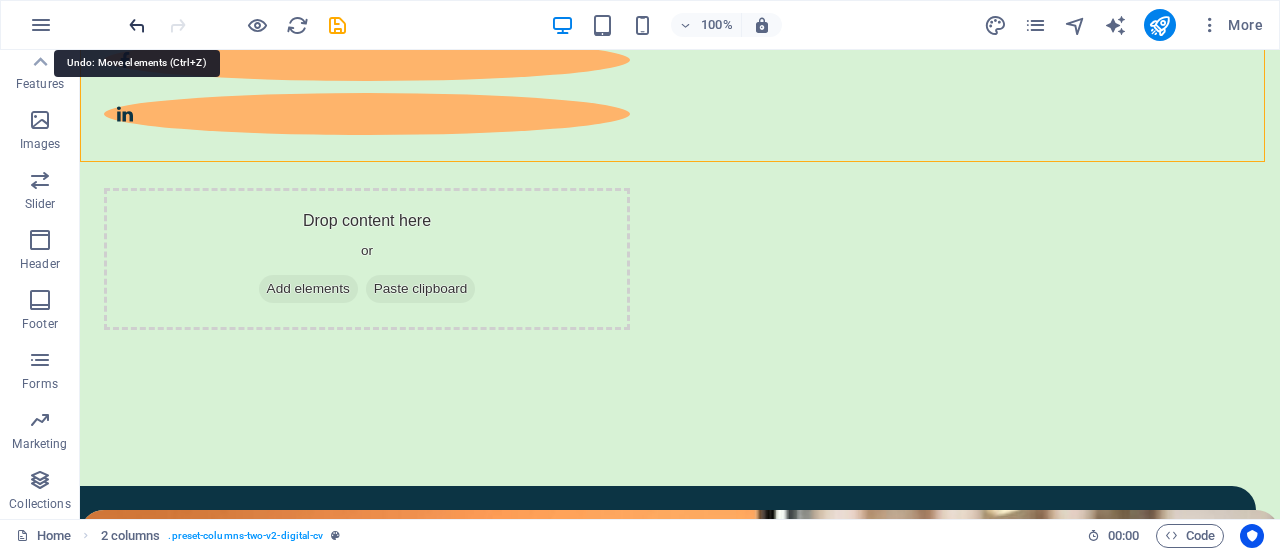 click at bounding box center [137, 25] 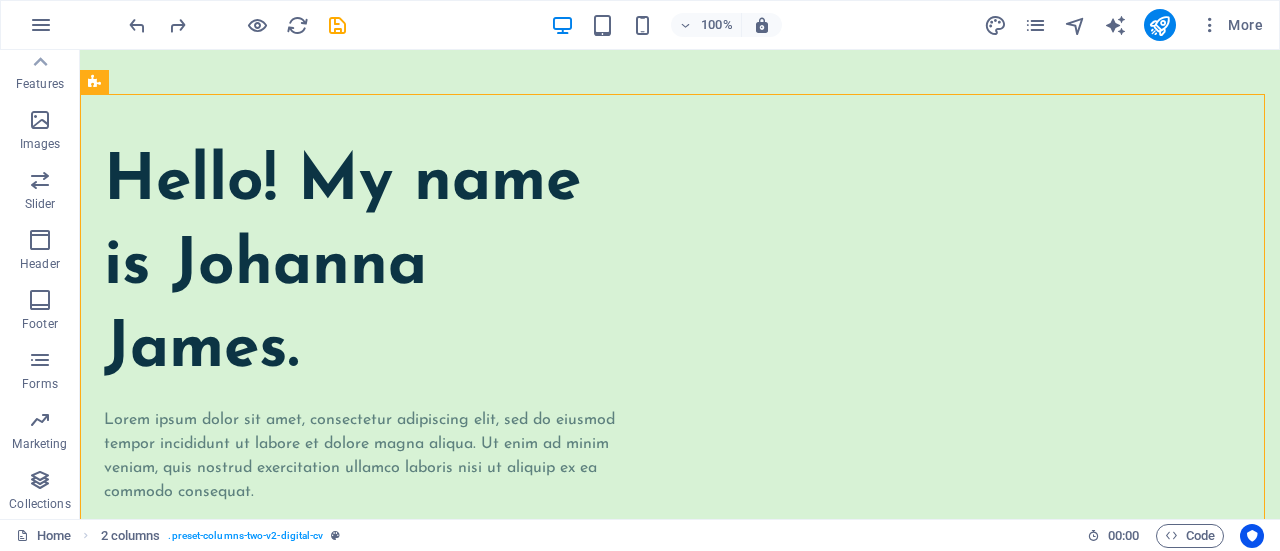 scroll, scrollTop: 0, scrollLeft: 0, axis: both 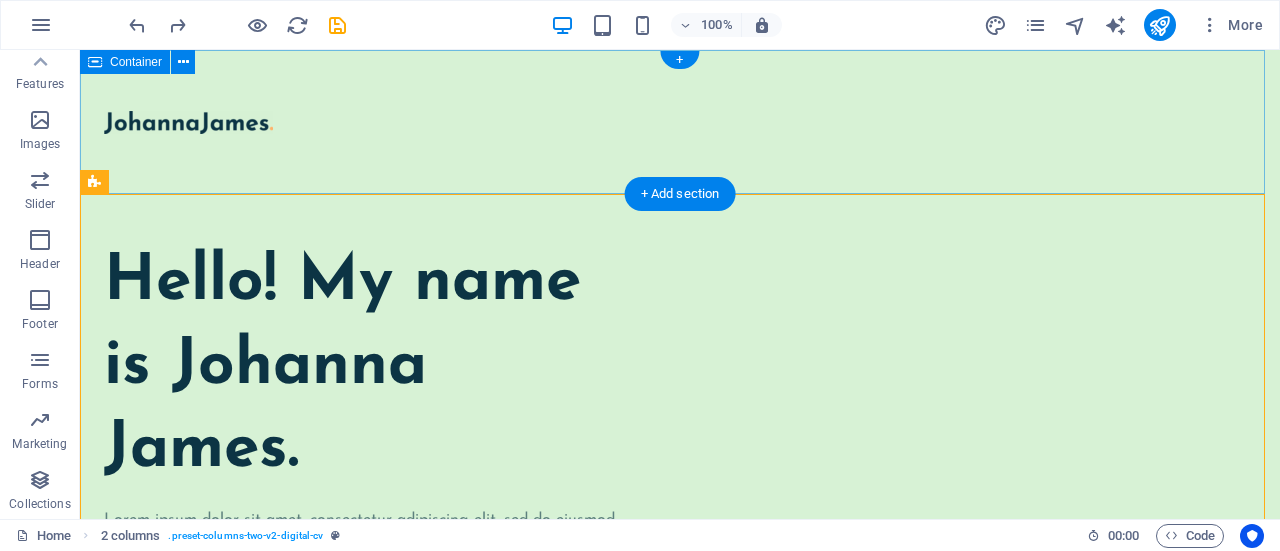 click at bounding box center [680, 122] 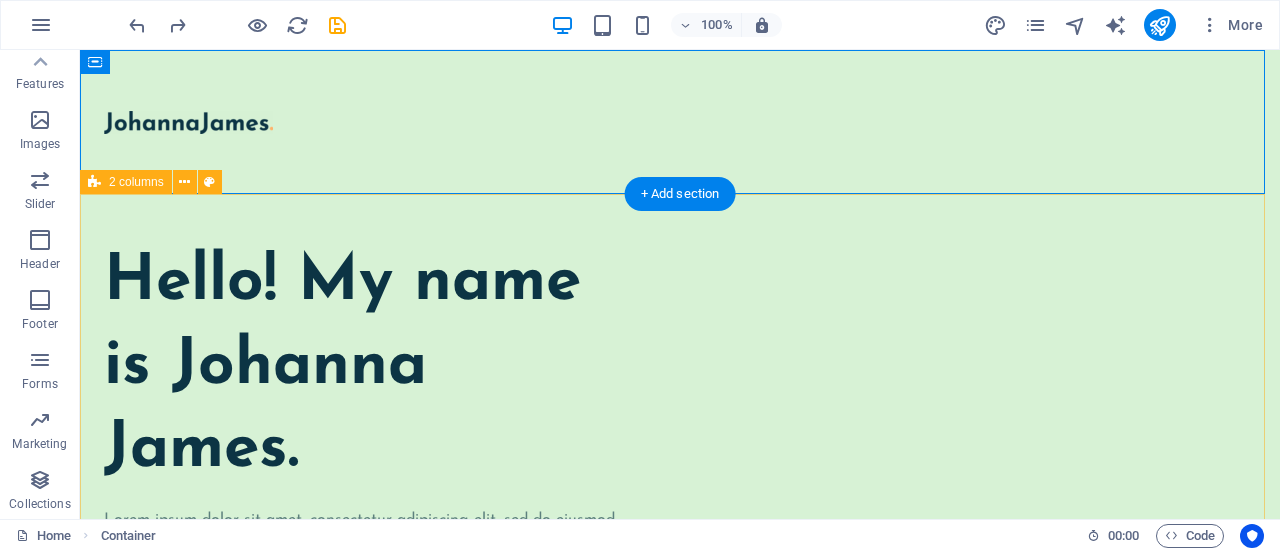 click on "Hello! My name is Johanna James. Lorem ipsum dolor sit amet, consectetur adipiscing elit, sed do eiusmod tempor incididunt ut labore et dolore magna aliqua. Ut enim ad minim veniam, quis nostrud exercitation ullamco laboris nisi ut aliquip ex ea commodo consequat. contact me" at bounding box center [680, 899] 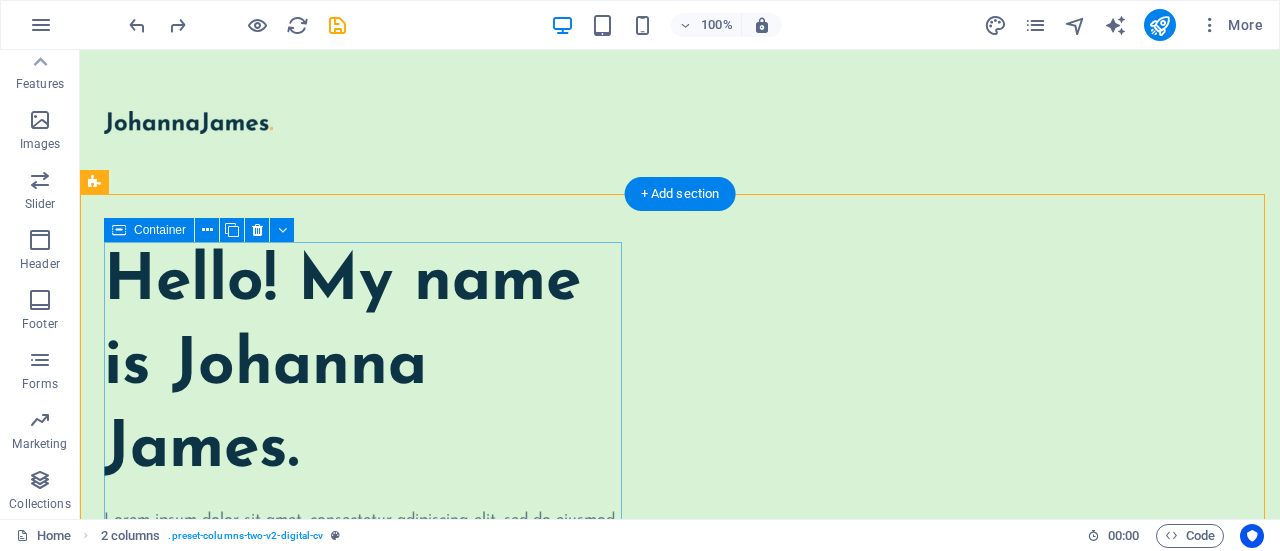 click on "Hello! My name is Johanna James. Lorem ipsum dolor sit amet, consectetur adipiscing elit, sed do eiusmod tempor incididunt ut labore et dolore magna aliqua. Ut enim ad minim veniam, quis nostrud exercitation ullamco laboris nisi ut aliquip ex ea commodo consequat. contact me" at bounding box center [367, 545] 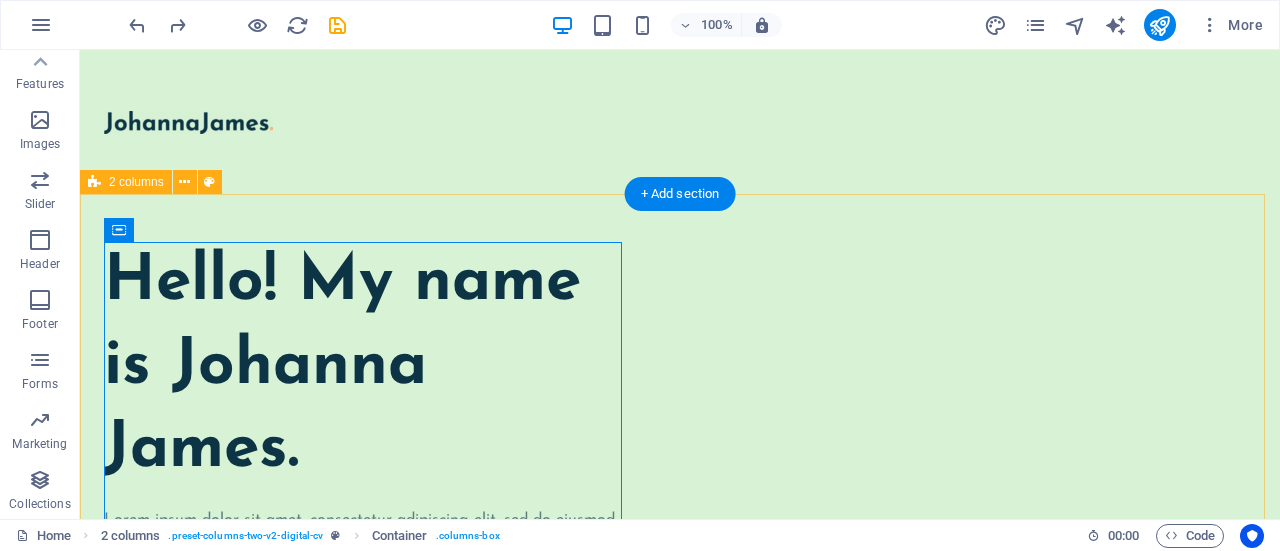 click on "Hello! My name is Johanna James. Lorem ipsum dolor sit amet, consectetur adipiscing elit, sed do eiusmod tempor incididunt ut labore et dolore magna aliqua. Ut enim ad minim veniam, quis nostrud exercitation ullamco laboris nisi ut aliquip ex ea commodo consequat. contact me" at bounding box center (680, 899) 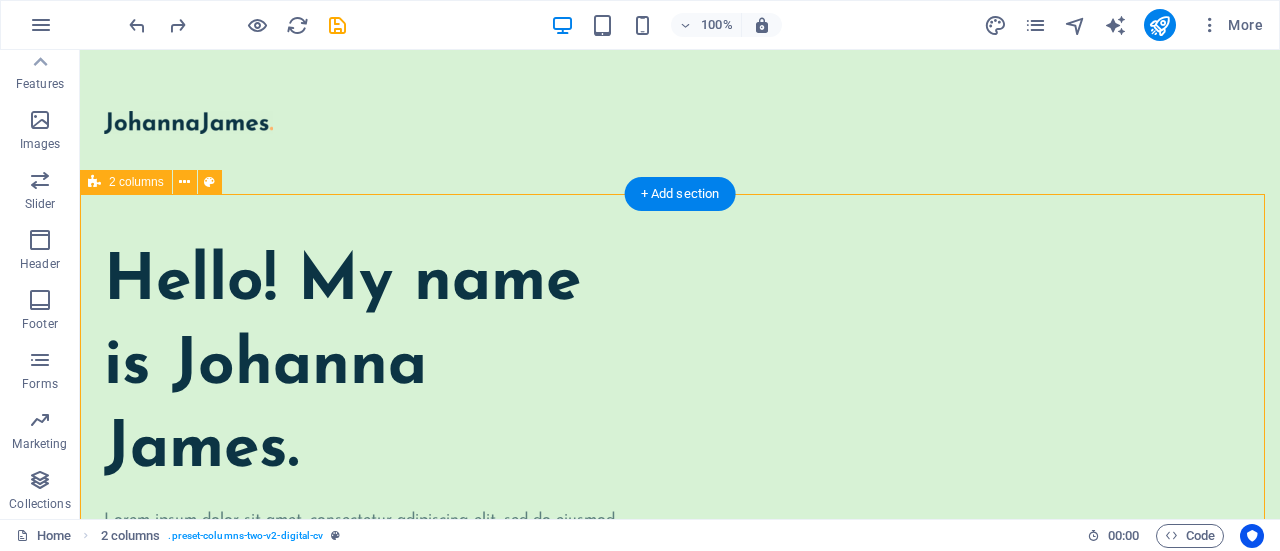click on "Hello! My name is Johanna James. Lorem ipsum dolor sit amet, consectetur adipiscing elit, sed do eiusmod tempor incididunt ut labore et dolore magna aliqua. Ut enim ad minim veniam, quis nostrud exercitation ullamco laboris nisi ut aliquip ex ea commodo consequat. contact me" at bounding box center (680, 899) 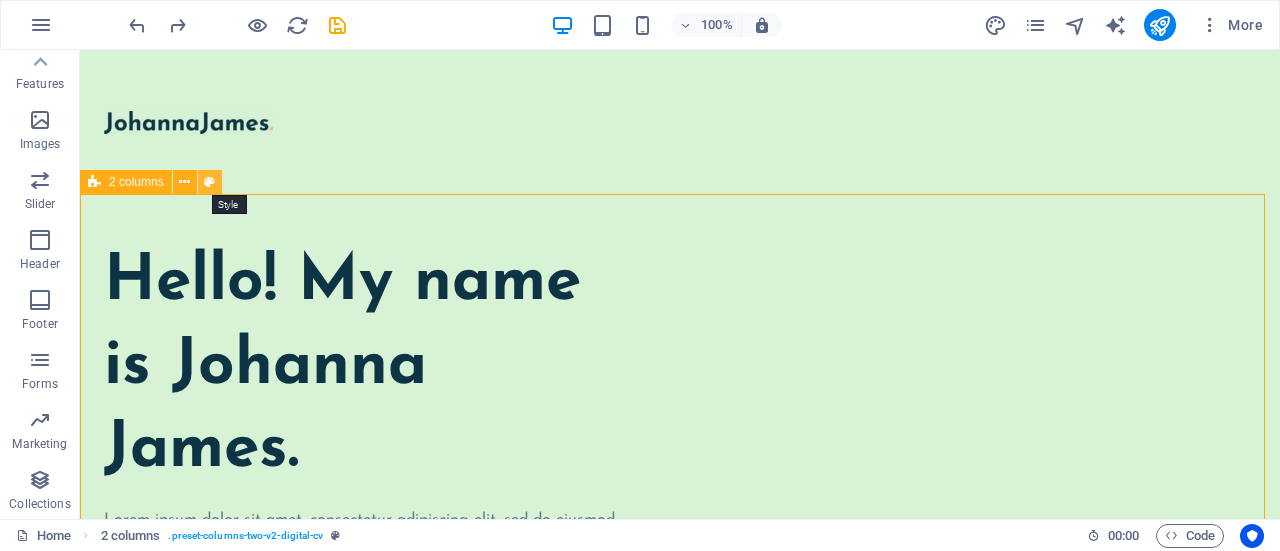 click at bounding box center (209, 182) 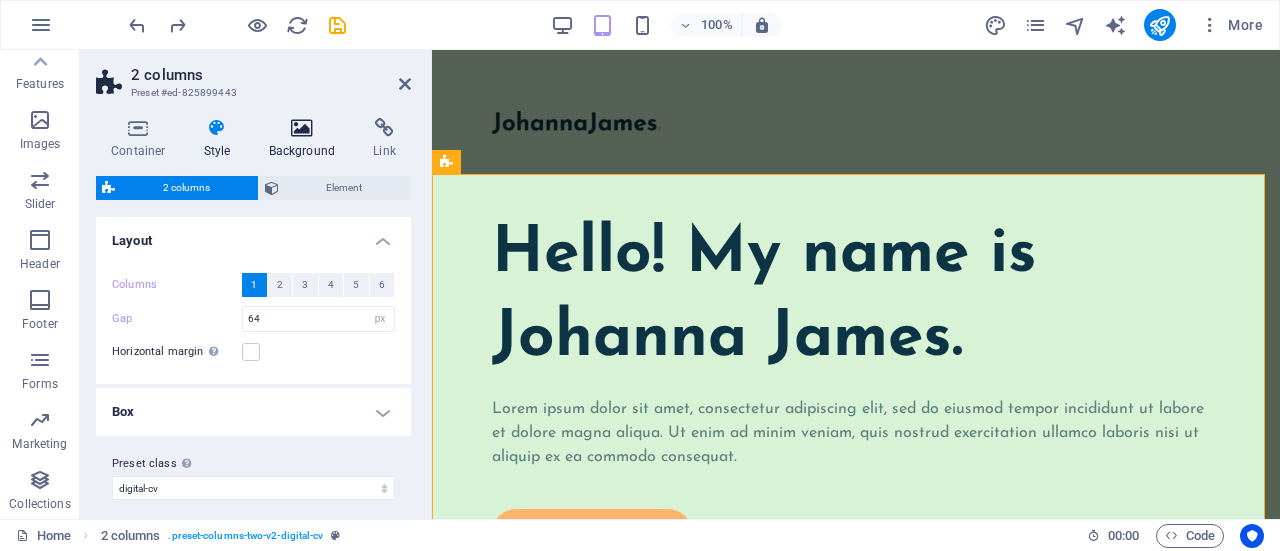 click on "Background" at bounding box center (306, 139) 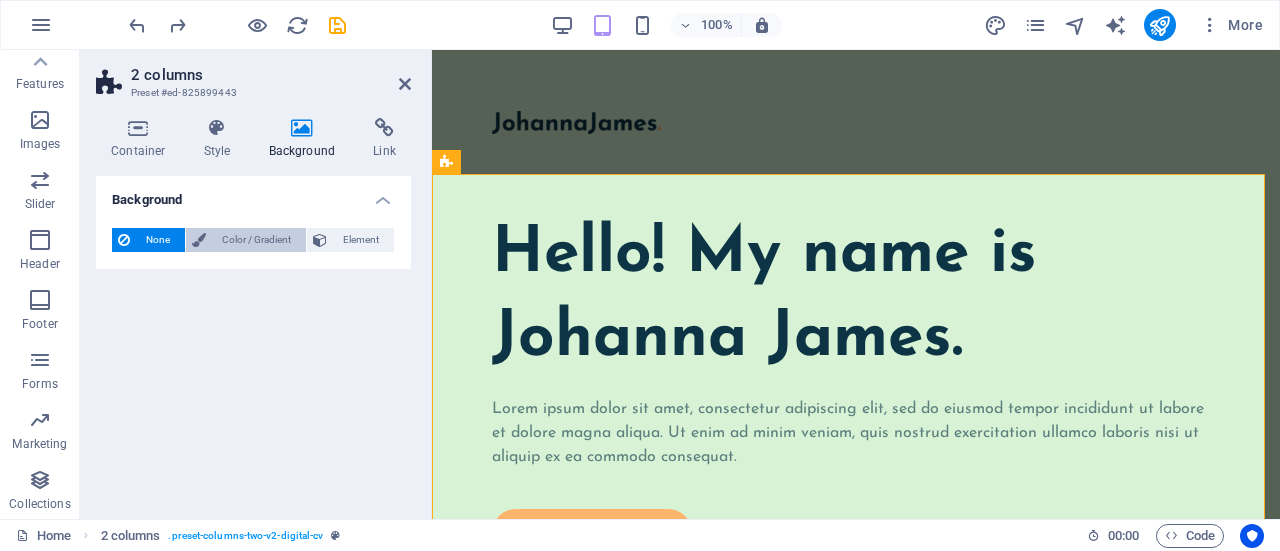 click on "Color / Gradient" at bounding box center [256, 240] 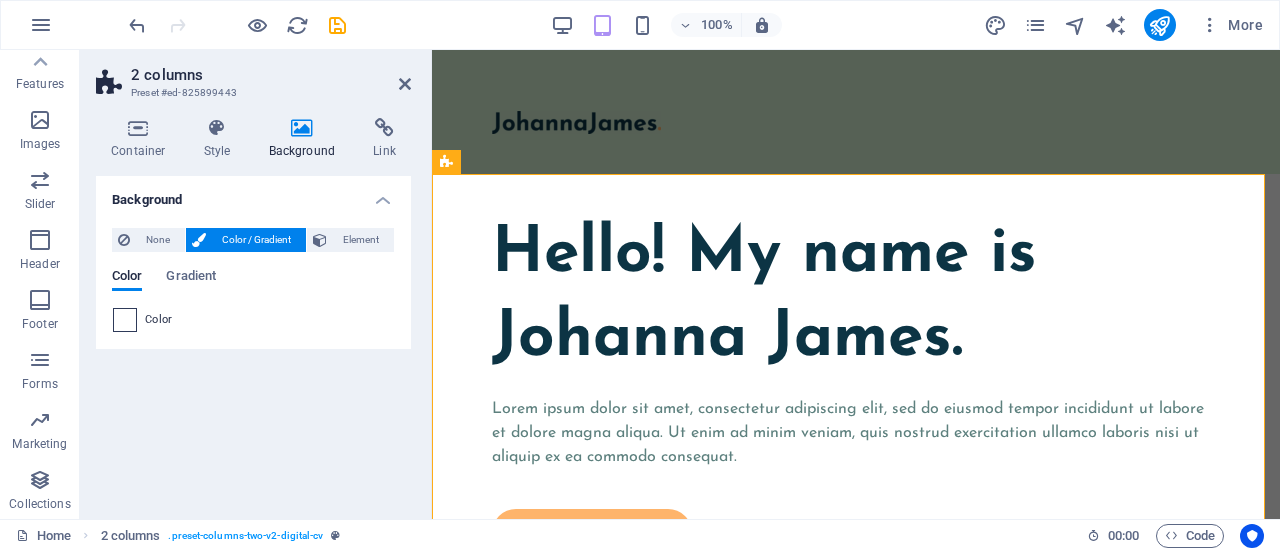 click at bounding box center [125, 320] 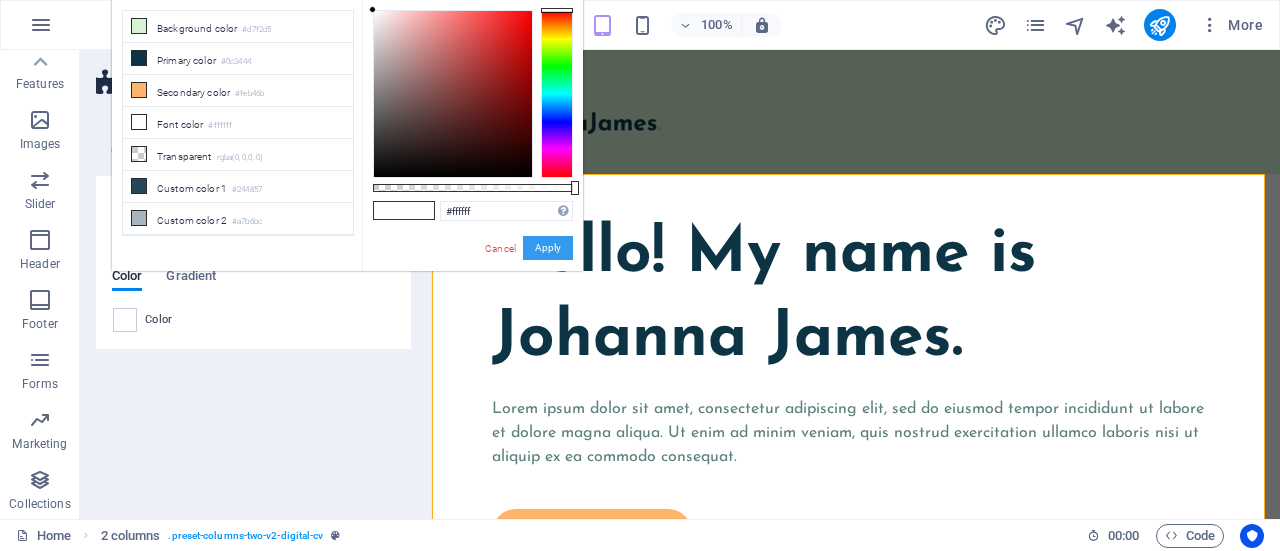 click on "Apply" at bounding box center (548, 248) 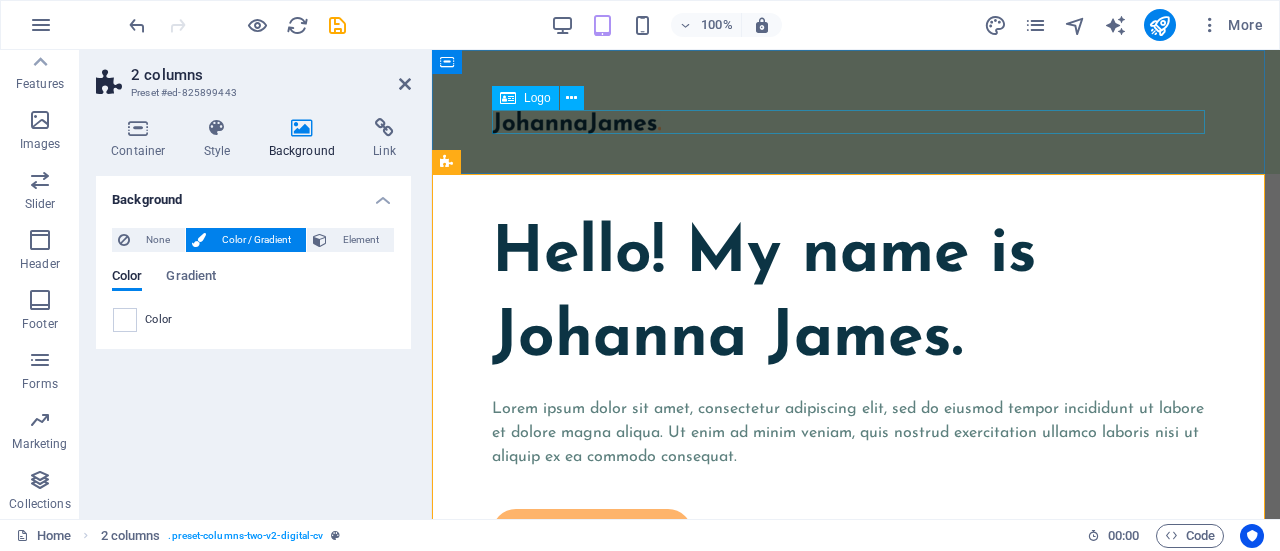 click at bounding box center (856, 122) 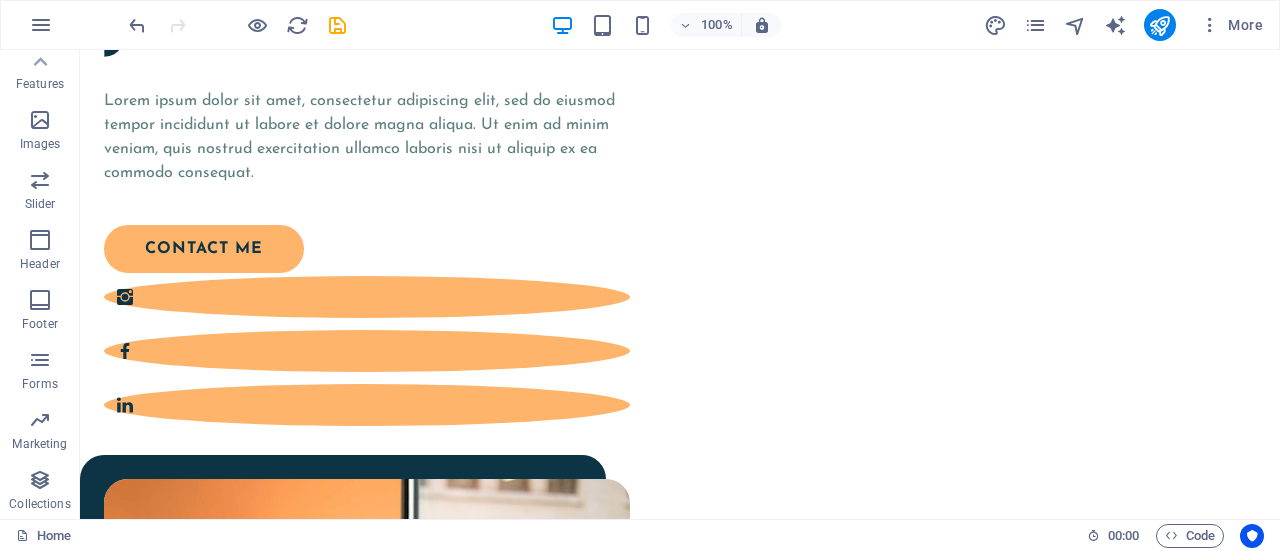 scroll, scrollTop: 339, scrollLeft: 0, axis: vertical 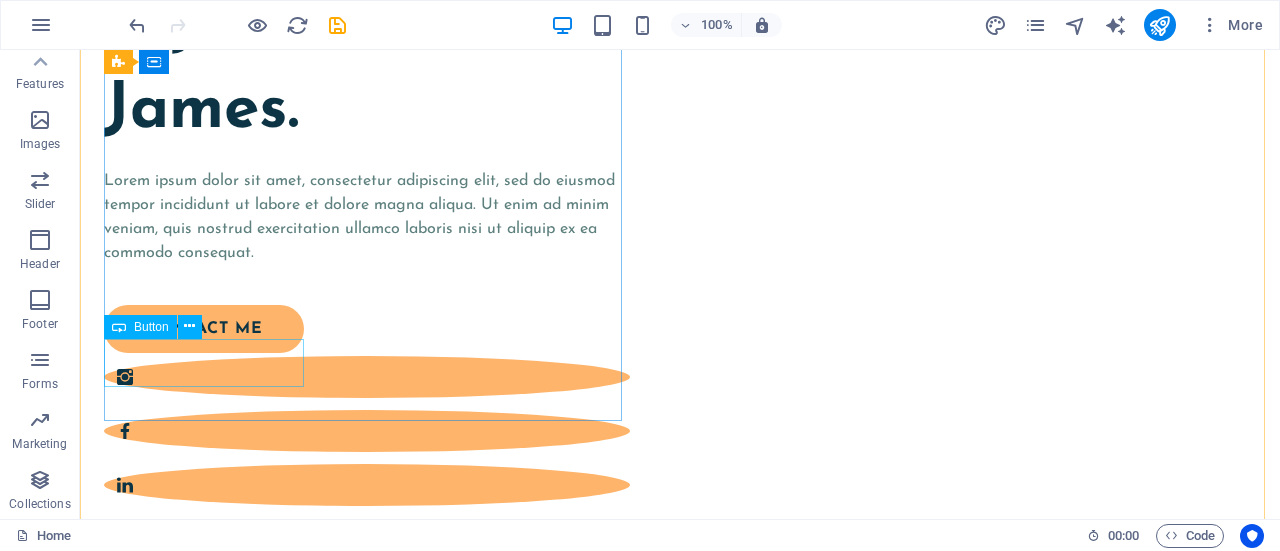 click on "contact me" at bounding box center [355, 329] 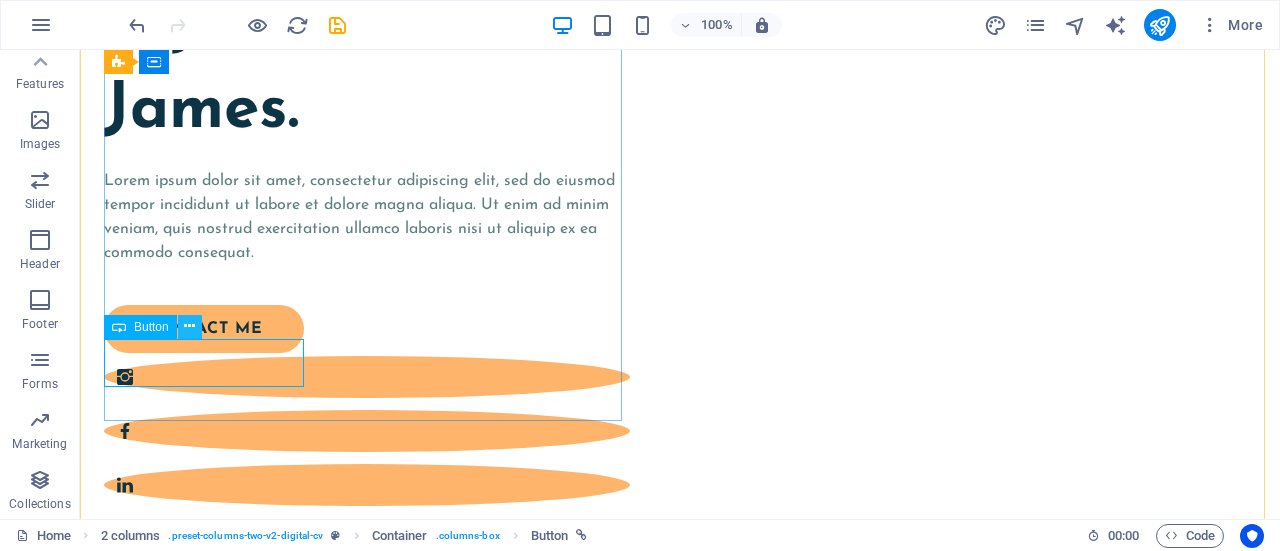 click at bounding box center (189, 326) 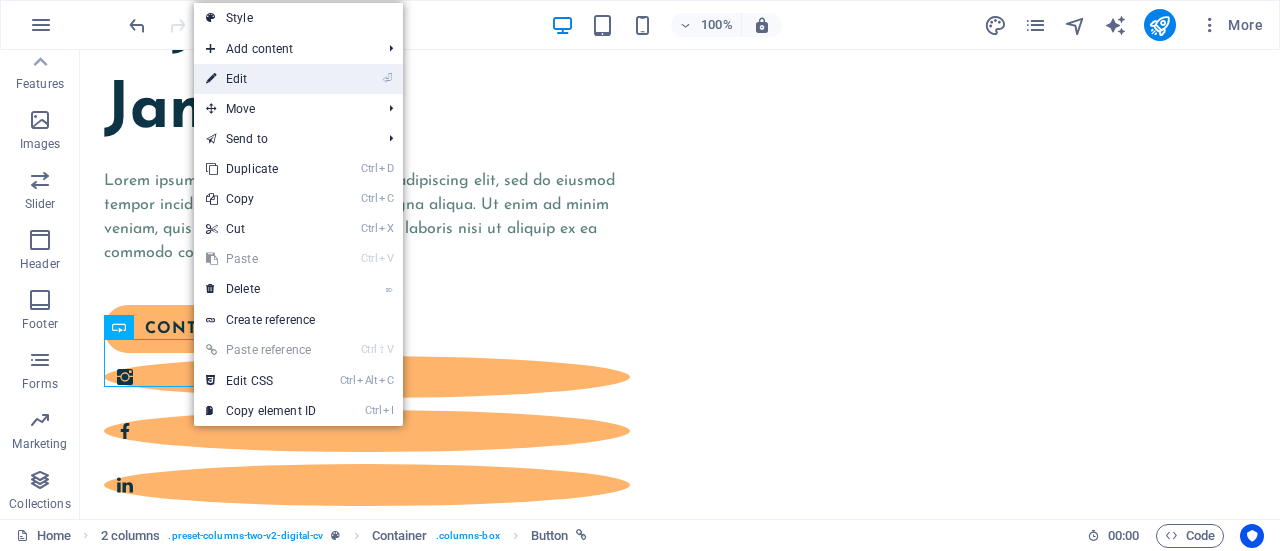 click on "⏎  Edit" at bounding box center (261, 79) 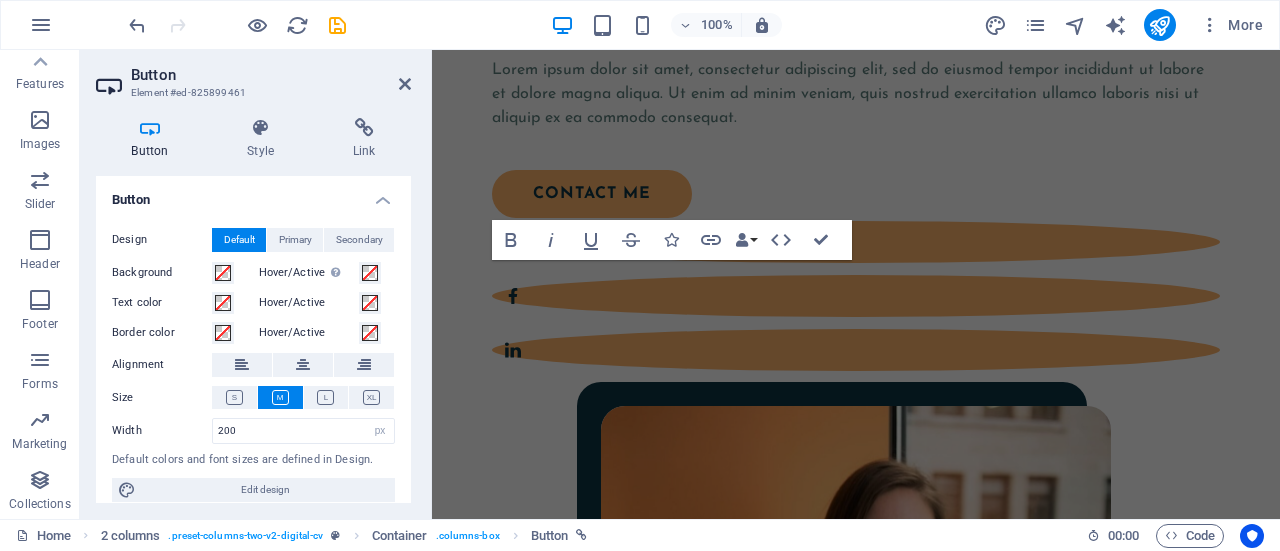 scroll, scrollTop: 811, scrollLeft: 0, axis: vertical 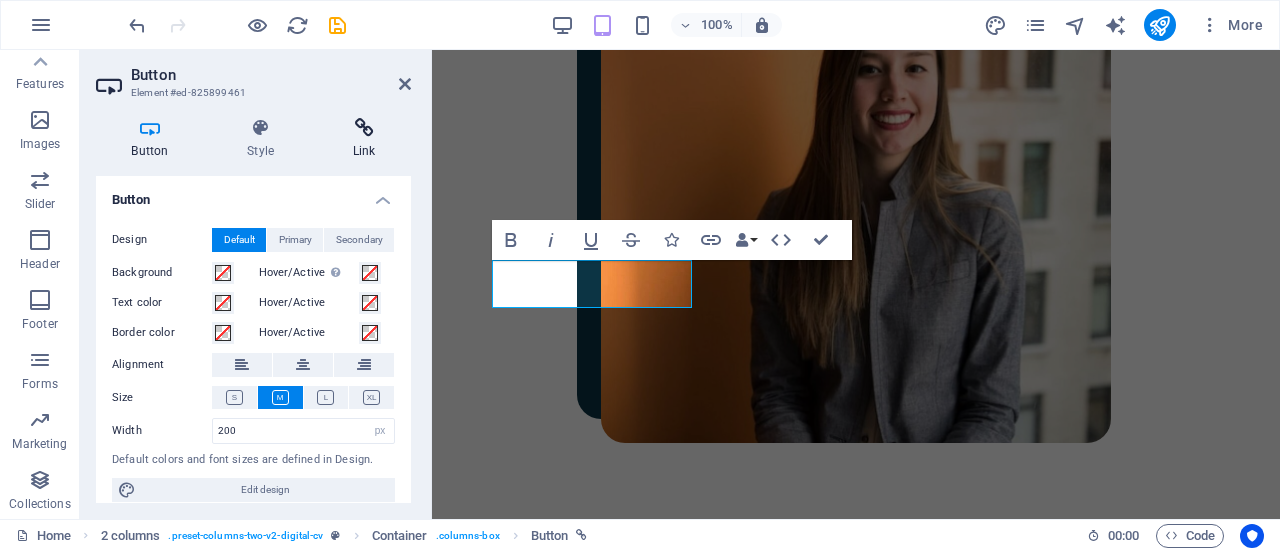 click at bounding box center [364, 128] 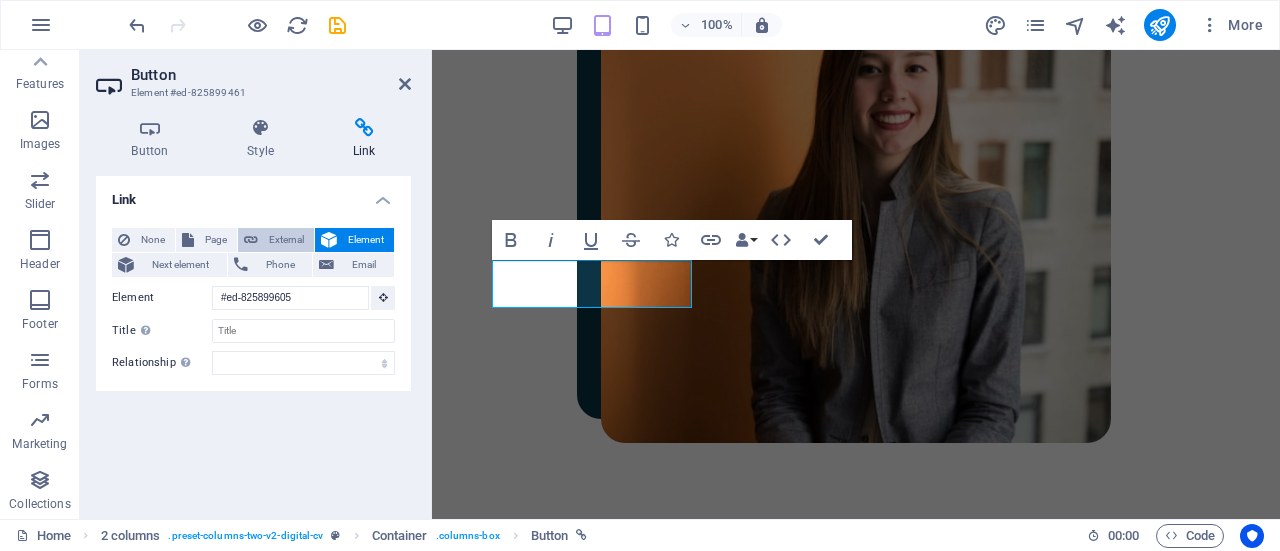 click on "External" at bounding box center [286, 240] 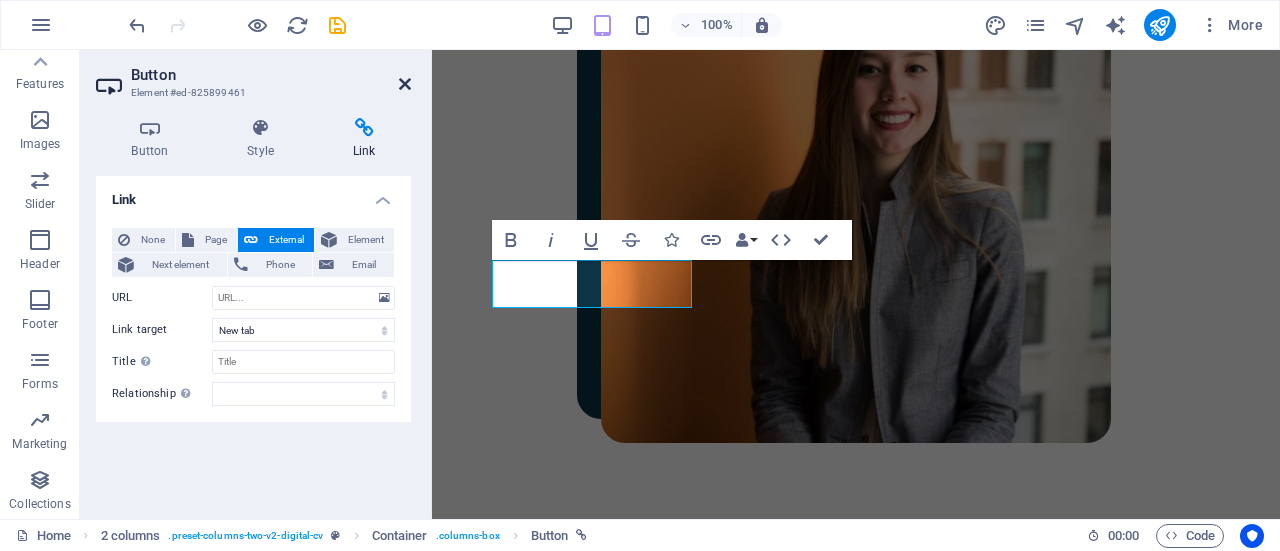 click at bounding box center (405, 84) 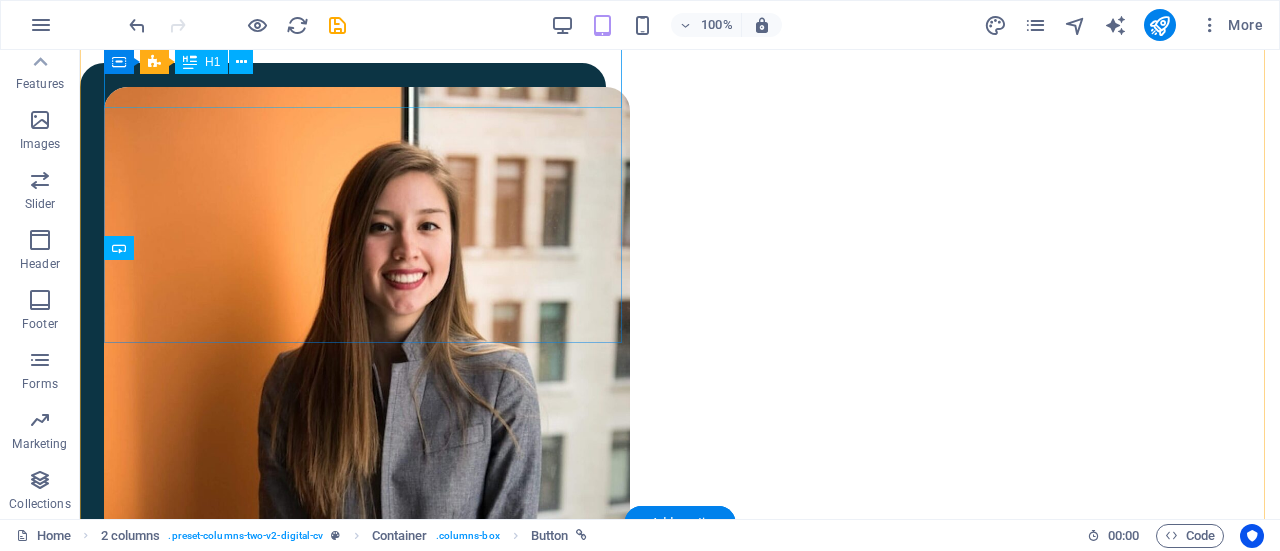 scroll, scrollTop: 418, scrollLeft: 0, axis: vertical 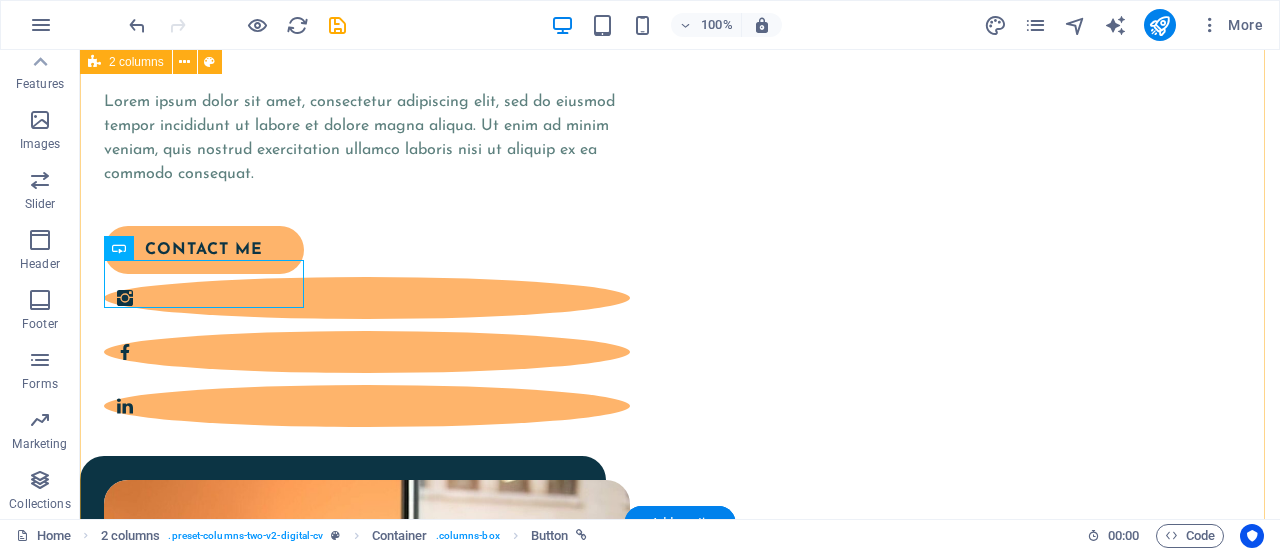 click on "Hello! My name is Johanna James. Lorem ipsum dolor sit amet, consectetur adipiscing elit, sed do eiusmod tempor incididunt ut labore et dolore magna aliqua. Ut enim ad minim veniam, quis nostrud exercitation ullamco laboris nisi ut aliquip ex ea commodo consequat. contact me" at bounding box center (680, 481) 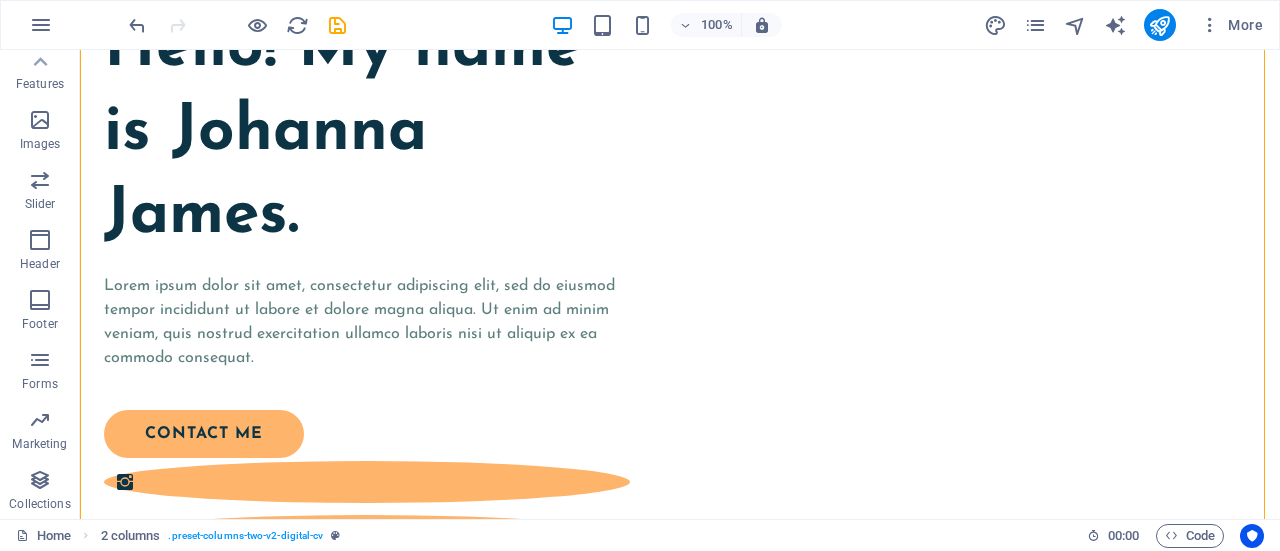 scroll, scrollTop: 132, scrollLeft: 0, axis: vertical 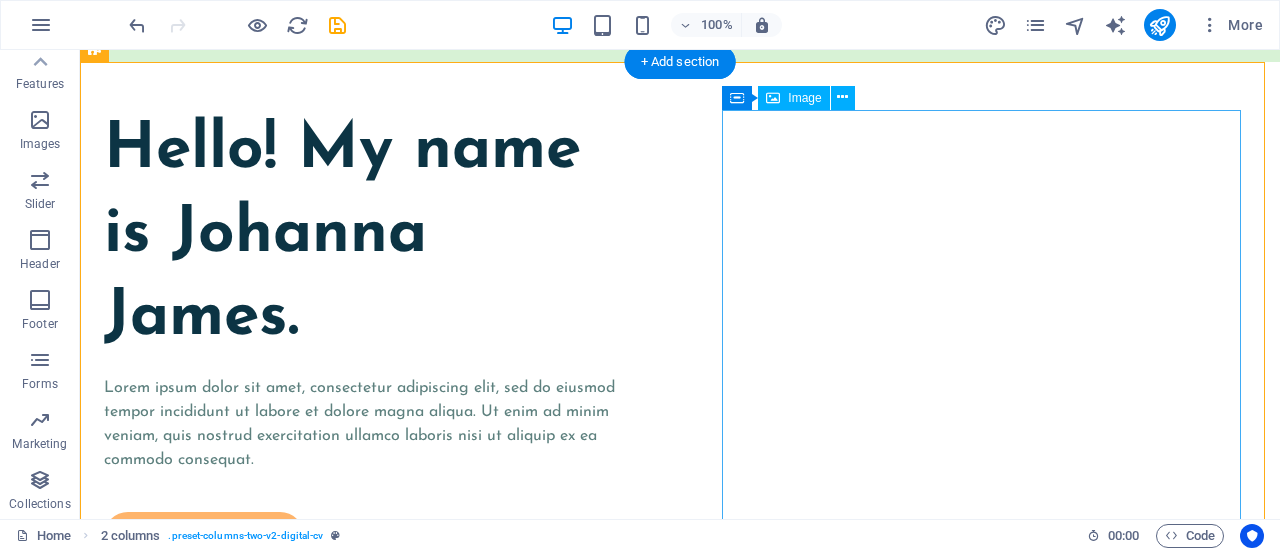 click at bounding box center (367, 1029) 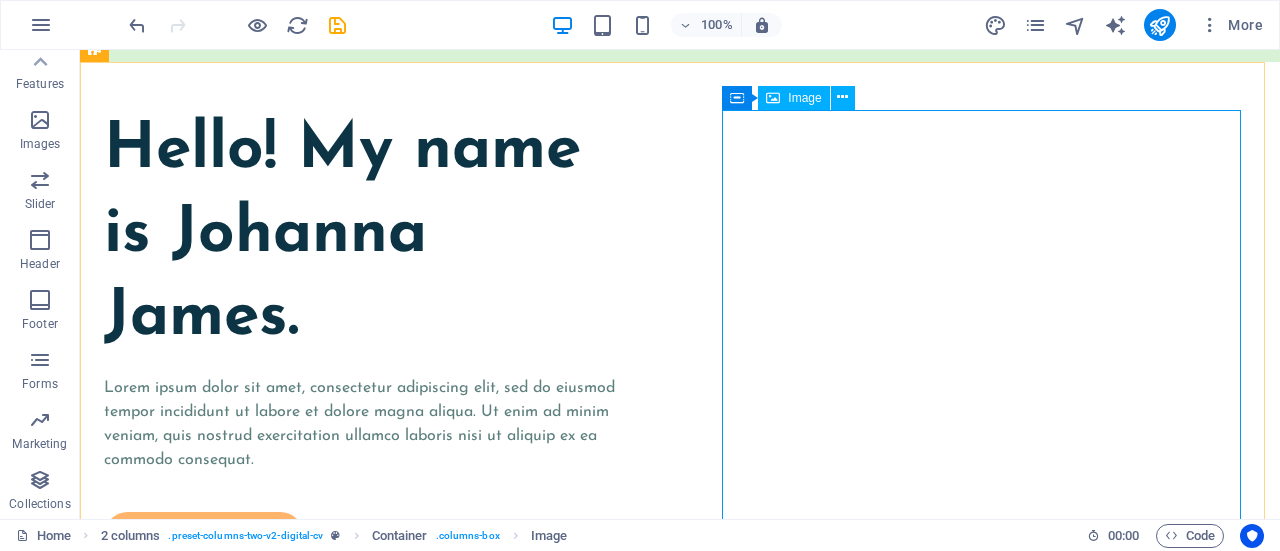 click on "Image" at bounding box center (804, 98) 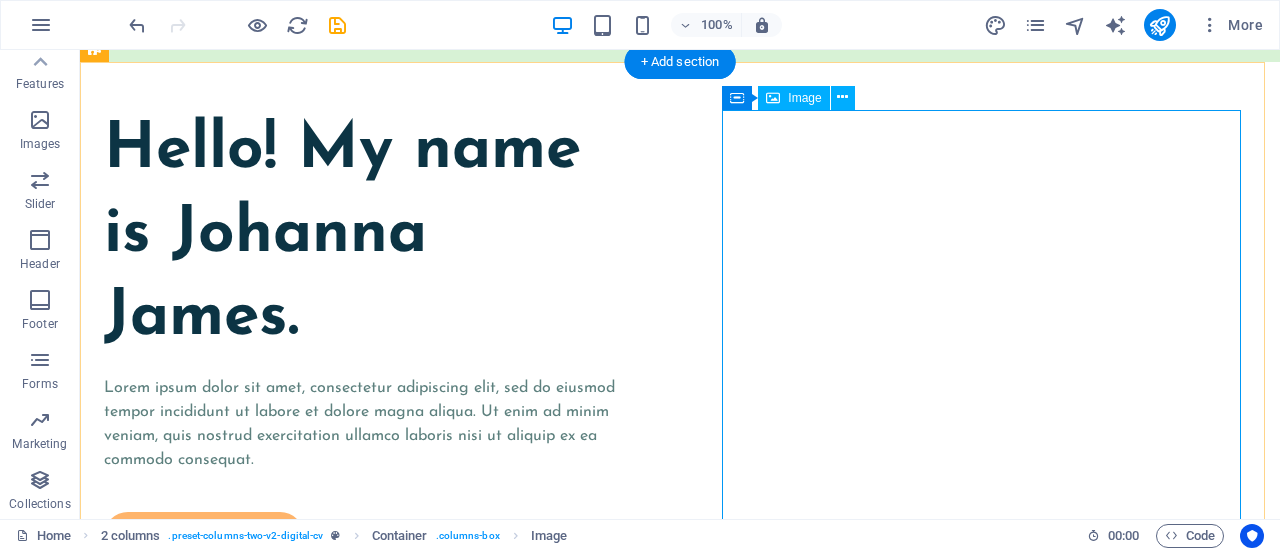 click at bounding box center [367, 1029] 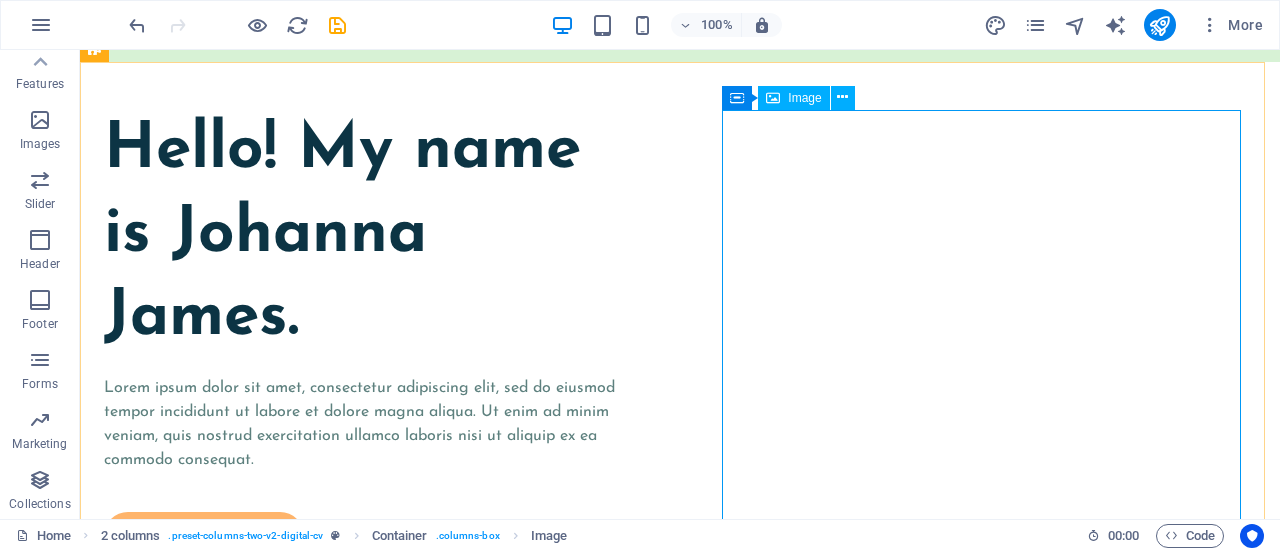 click at bounding box center (773, 98) 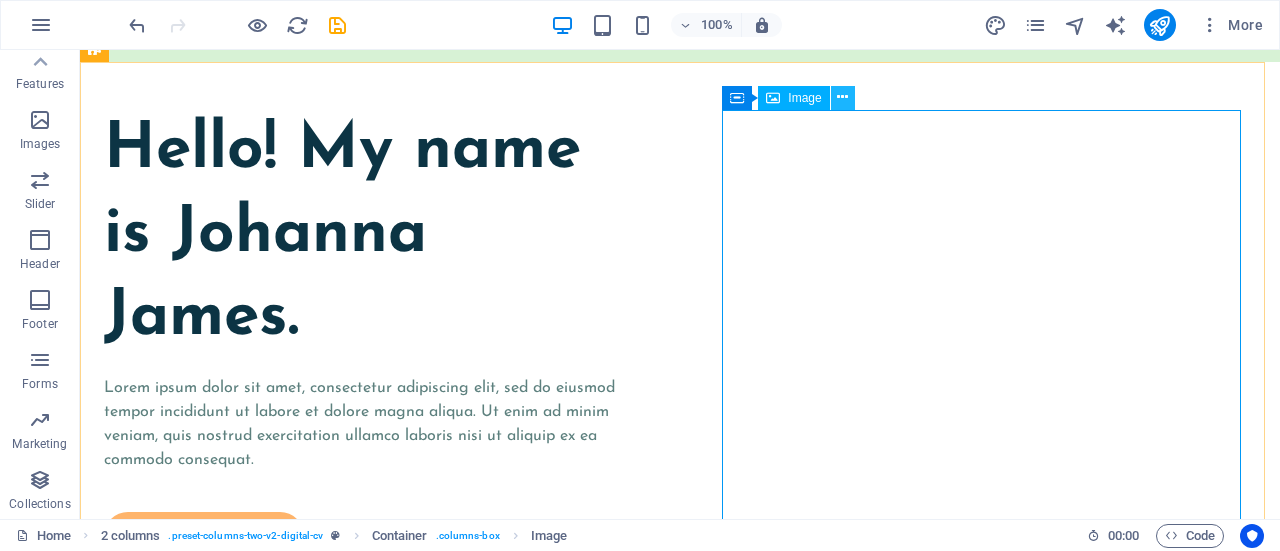 click at bounding box center [842, 97] 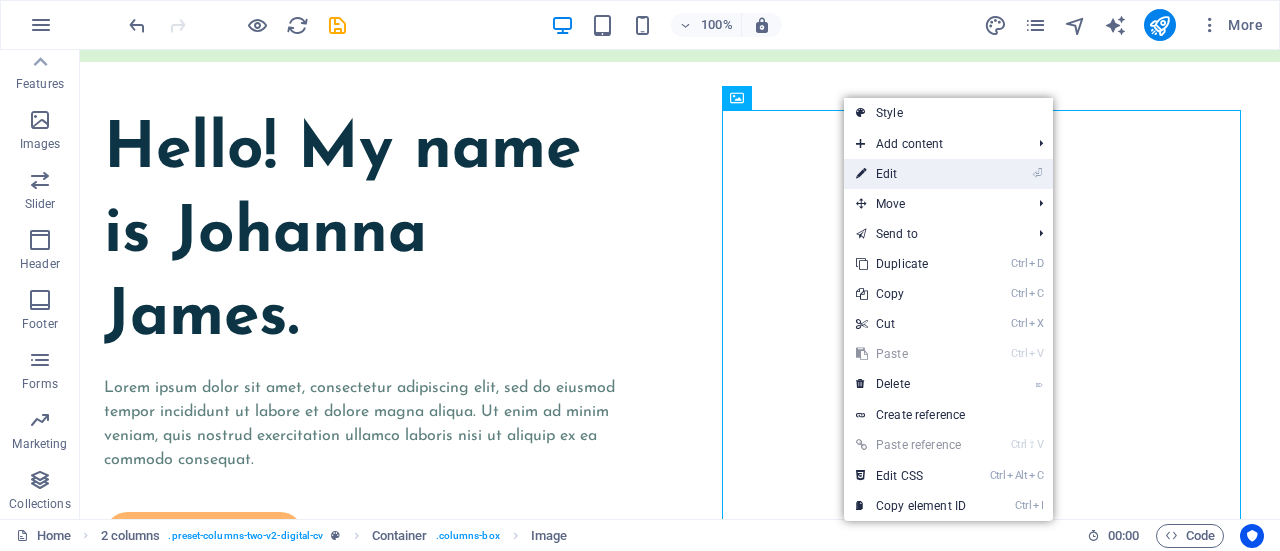 click on "⏎  Edit" at bounding box center [911, 174] 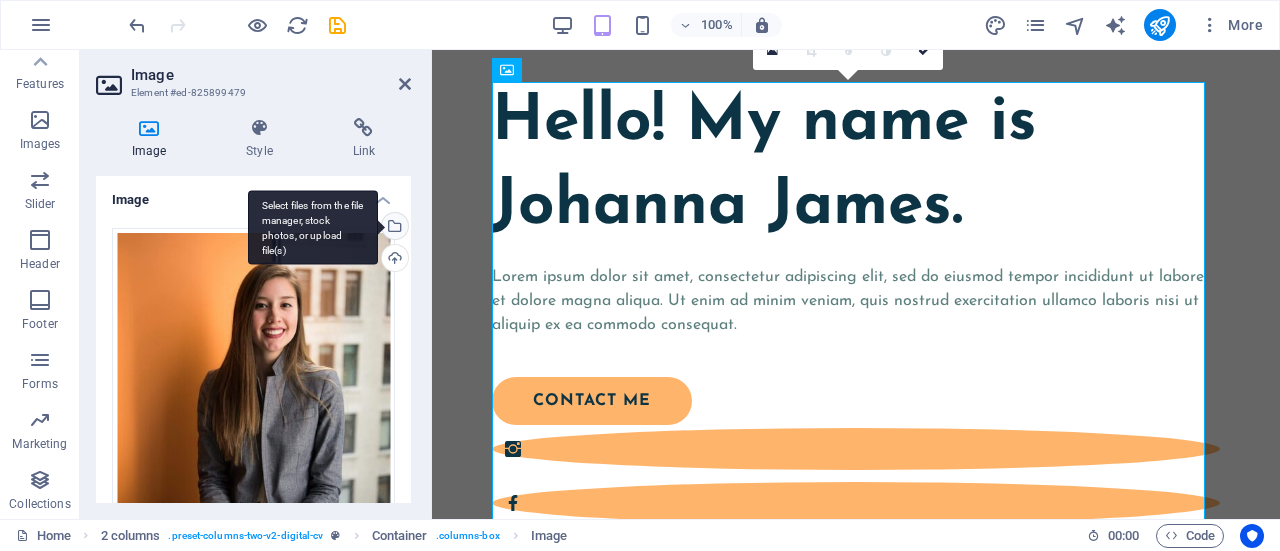 click on "Select files from the file manager, stock photos, or upload file(s)" at bounding box center (393, 228) 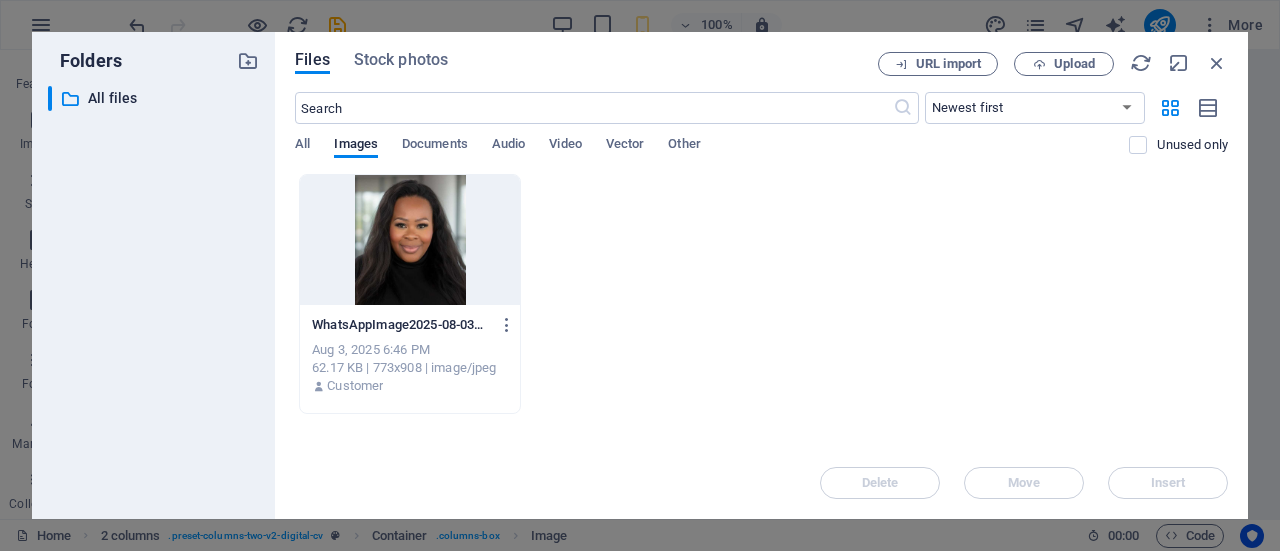 click at bounding box center (410, 240) 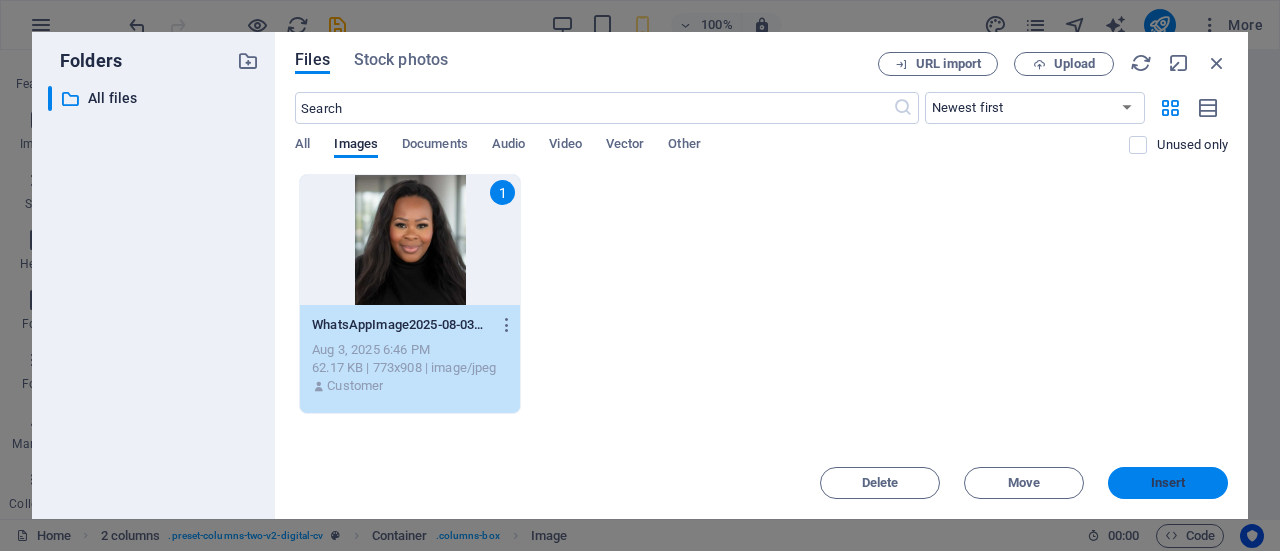 click on "Insert" at bounding box center (1168, 483) 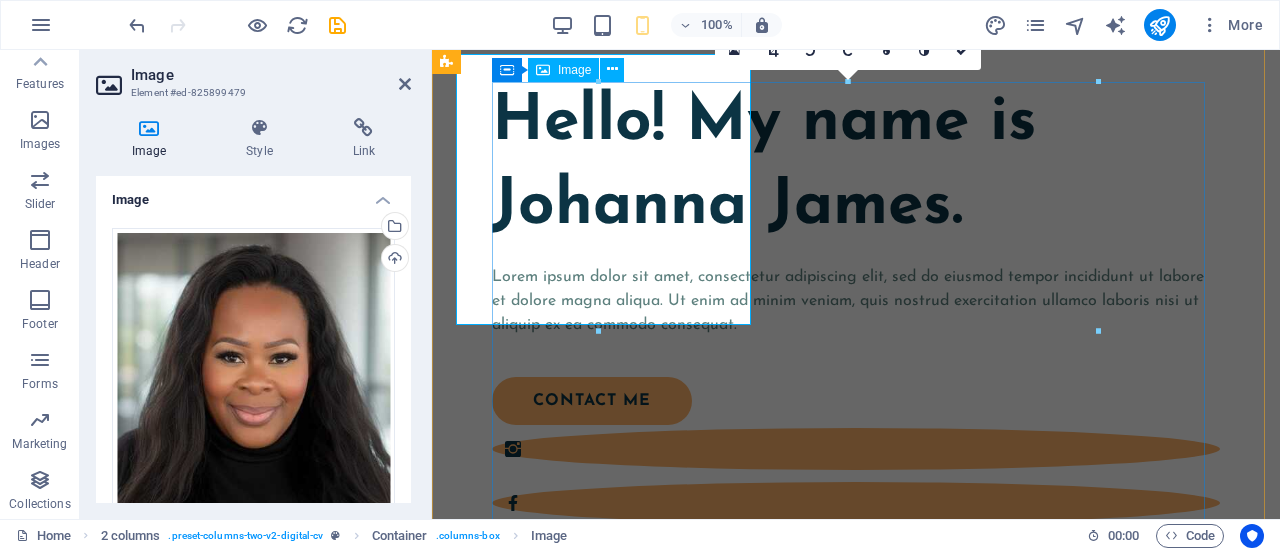 type on "70" 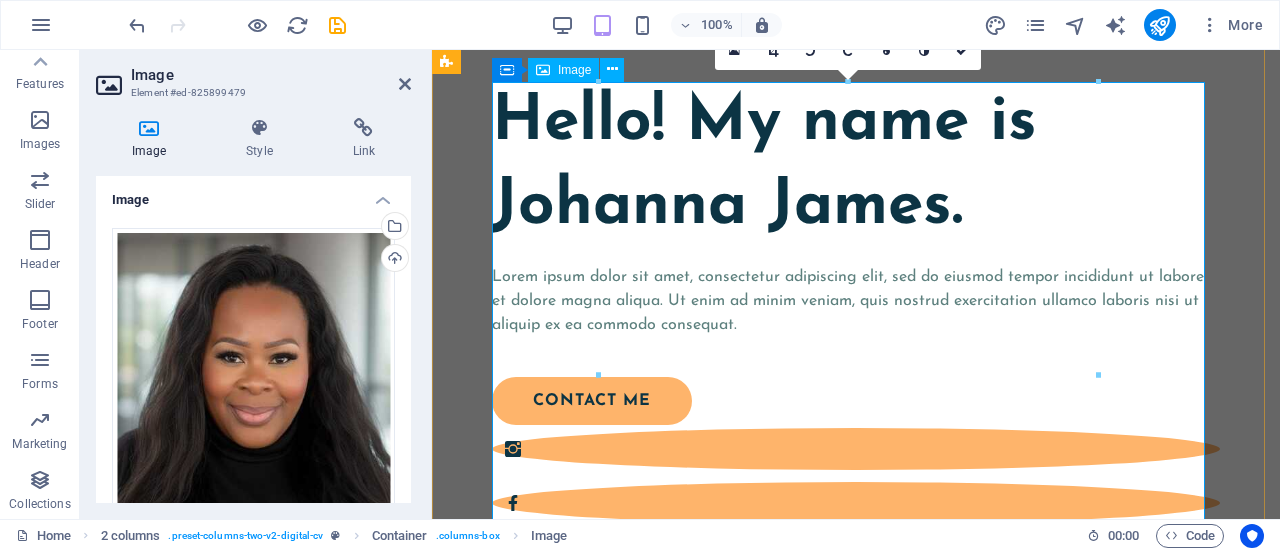 click at bounding box center (856, 912) 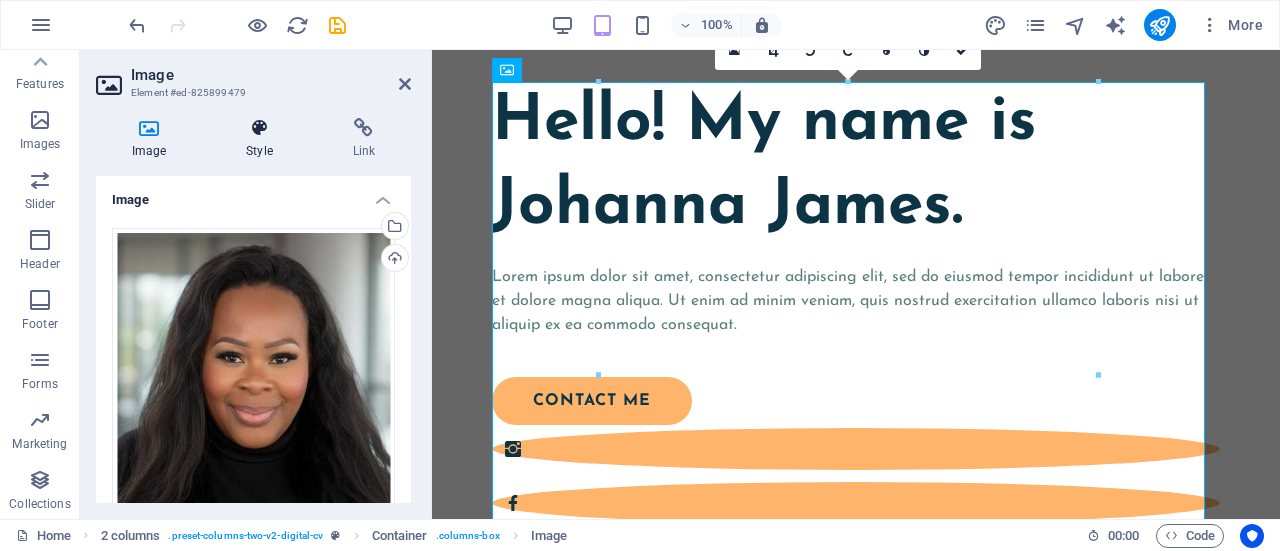 click at bounding box center (259, 128) 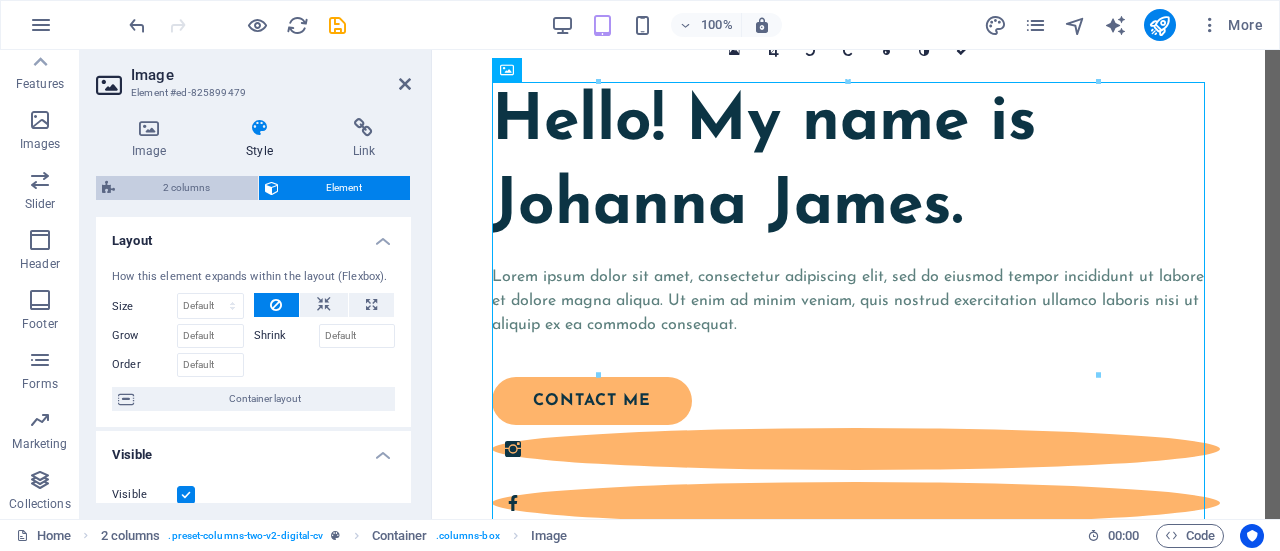 click on "2 columns" at bounding box center (186, 188) 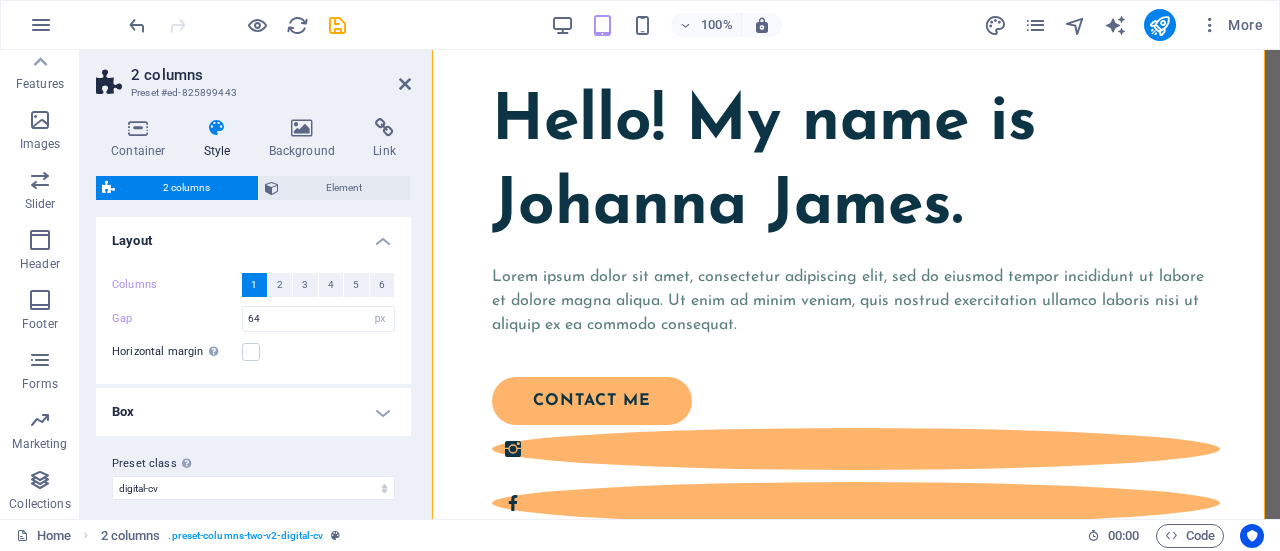 click on "Box" at bounding box center (253, 412) 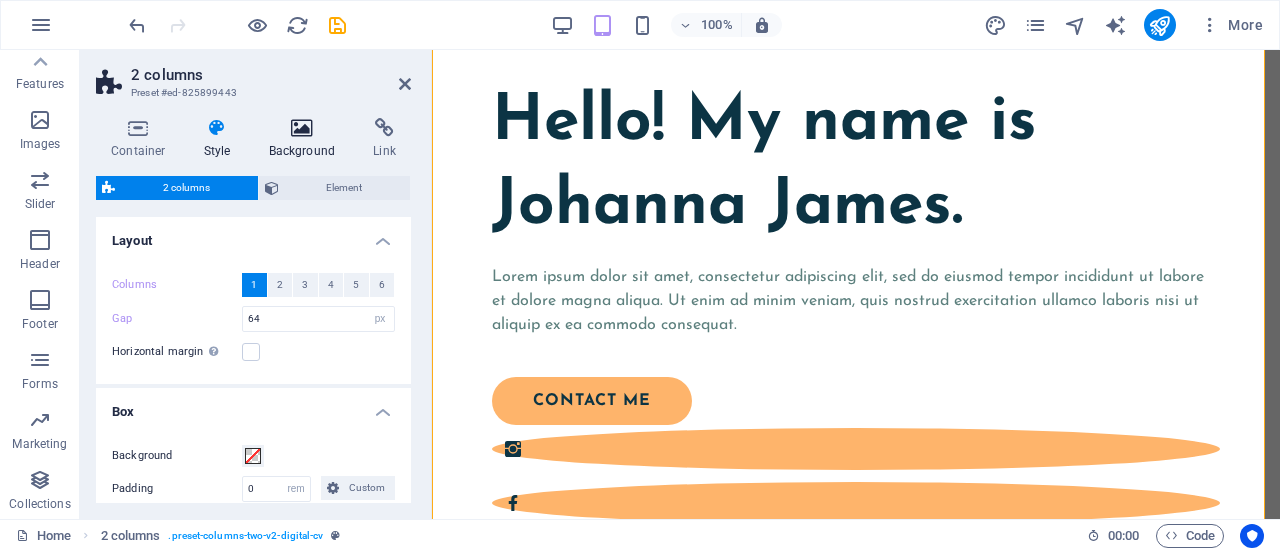 click at bounding box center [302, 128] 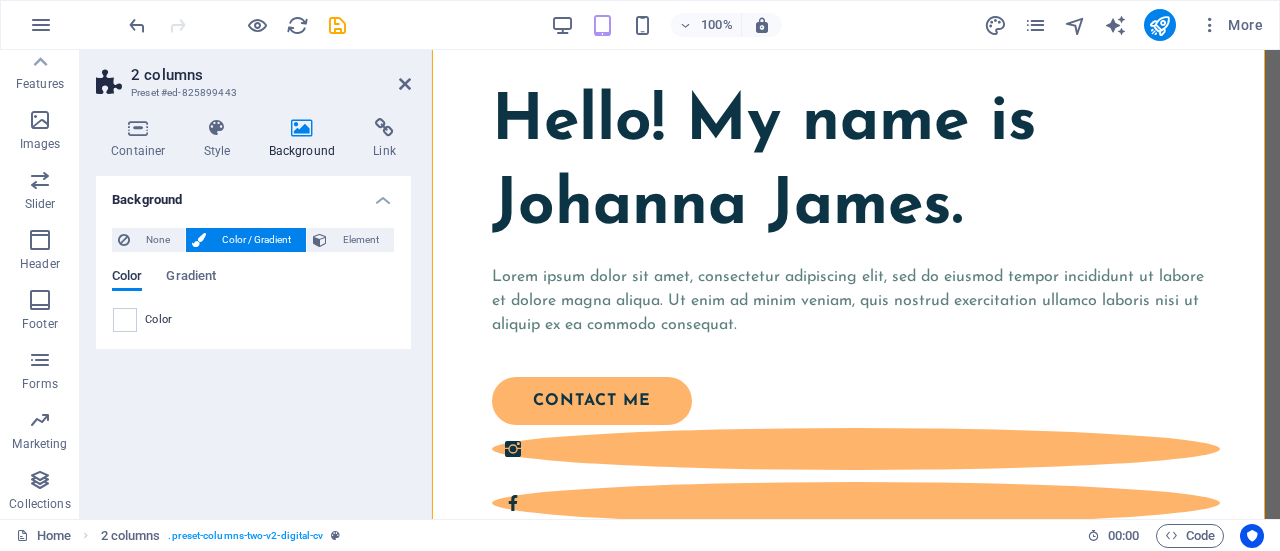 click on "Color" at bounding box center [127, 280] 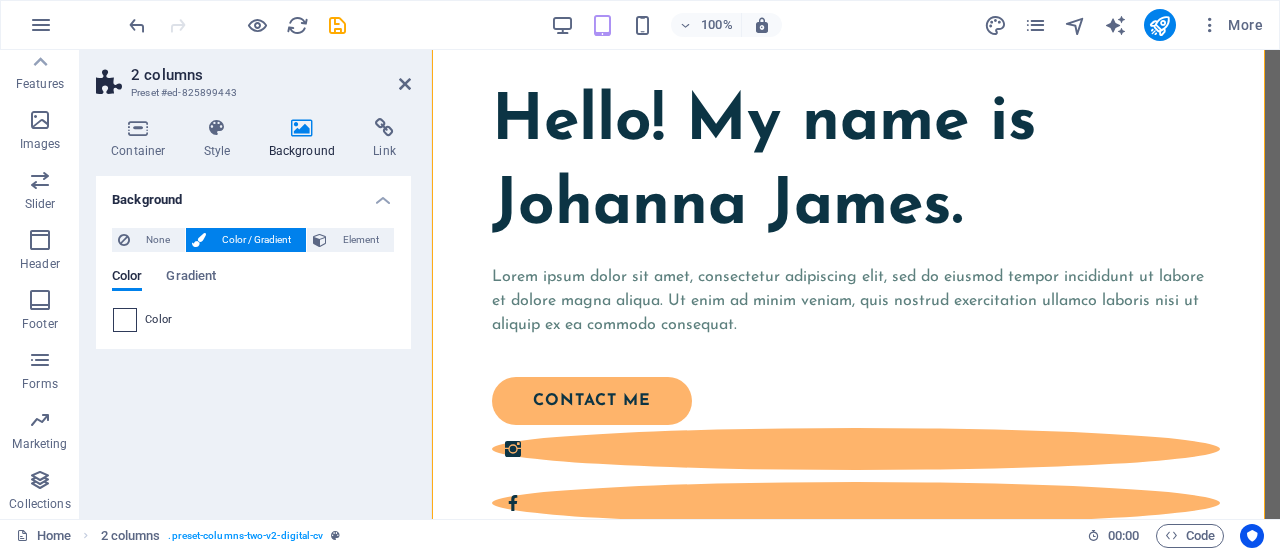click at bounding box center [125, 320] 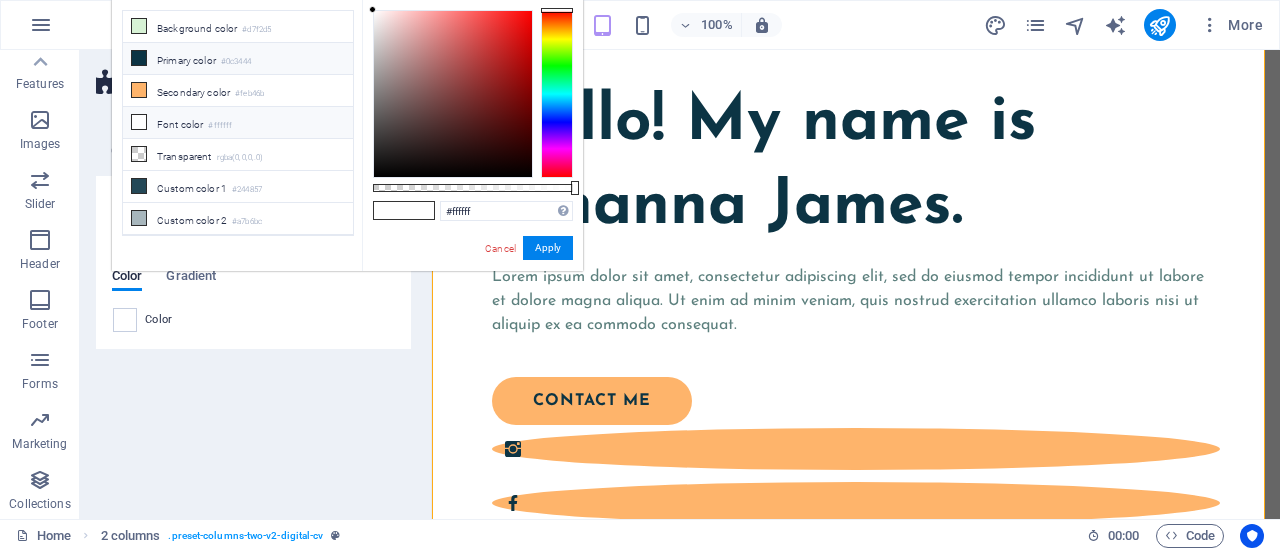 click on "Primary color
#0c3444" at bounding box center (238, 59) 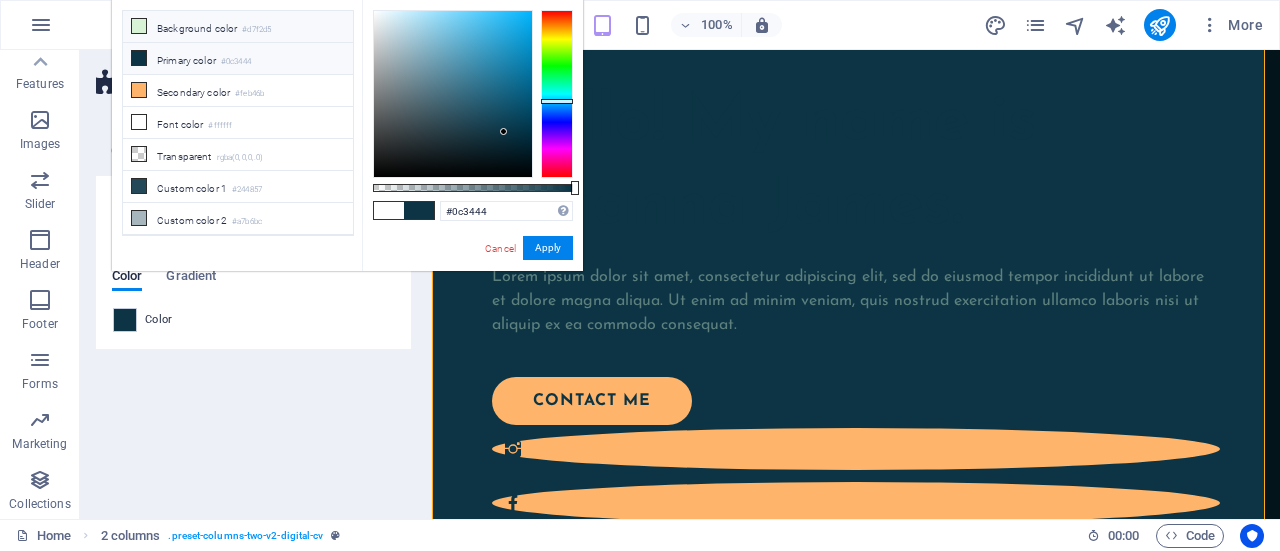 click on "Background color
#d7f2d5" at bounding box center (238, 27) 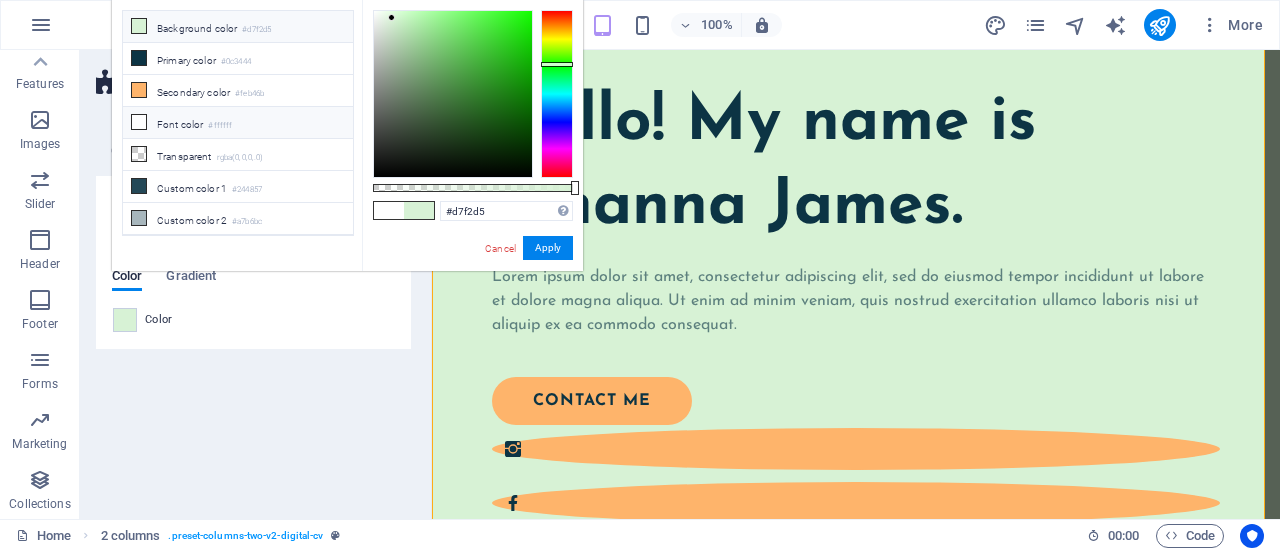 click on "Font color
#ffffff" at bounding box center [238, 123] 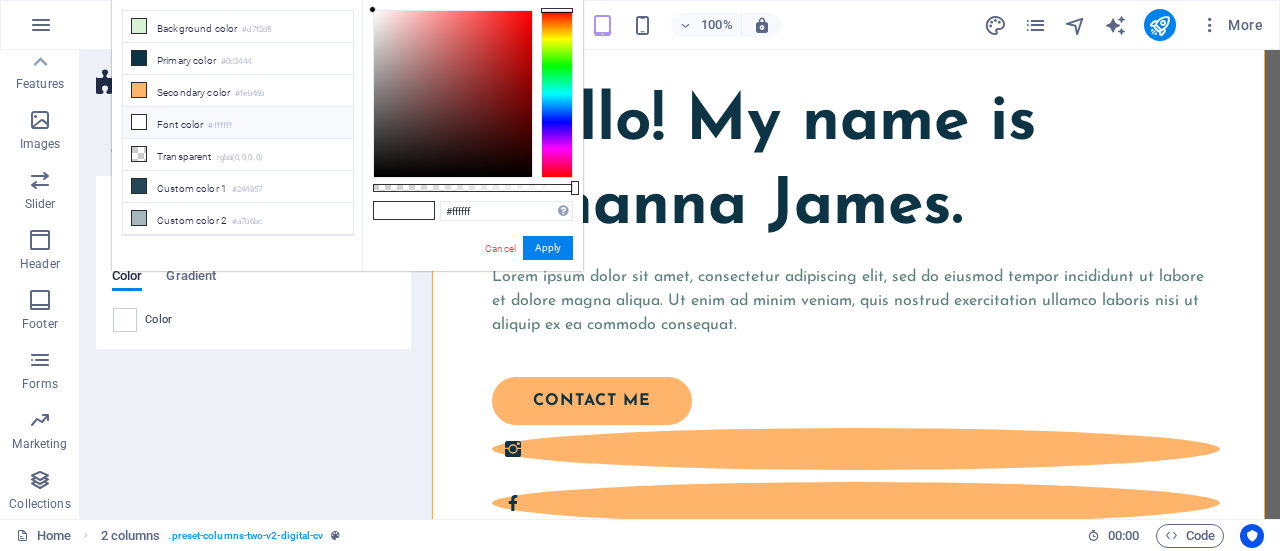 click on "Color" at bounding box center [253, 320] 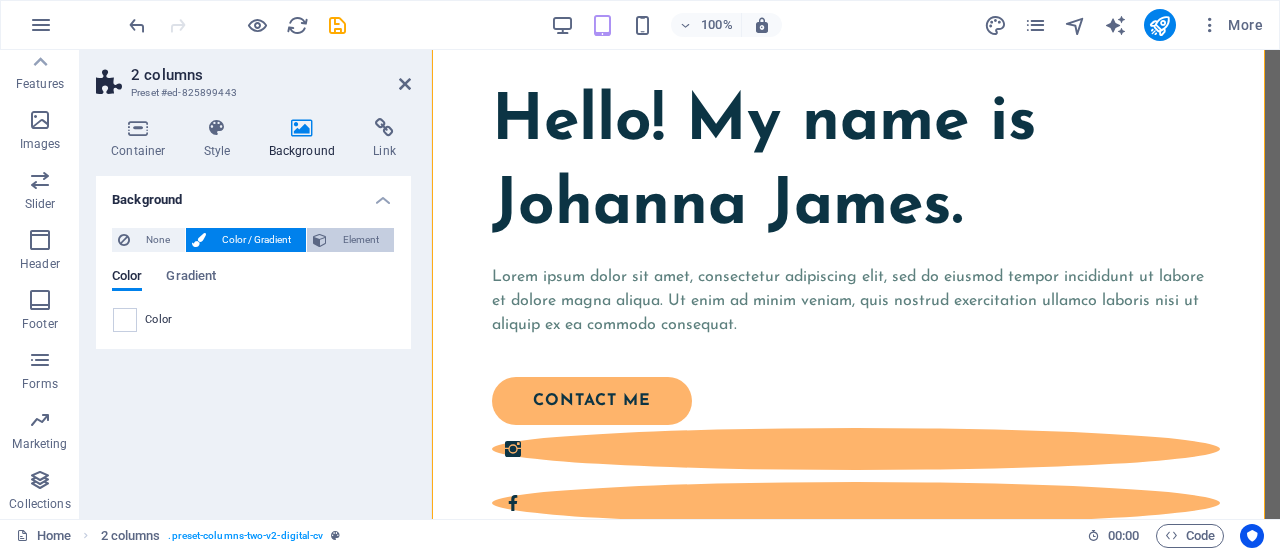 click on "Element" at bounding box center (360, 240) 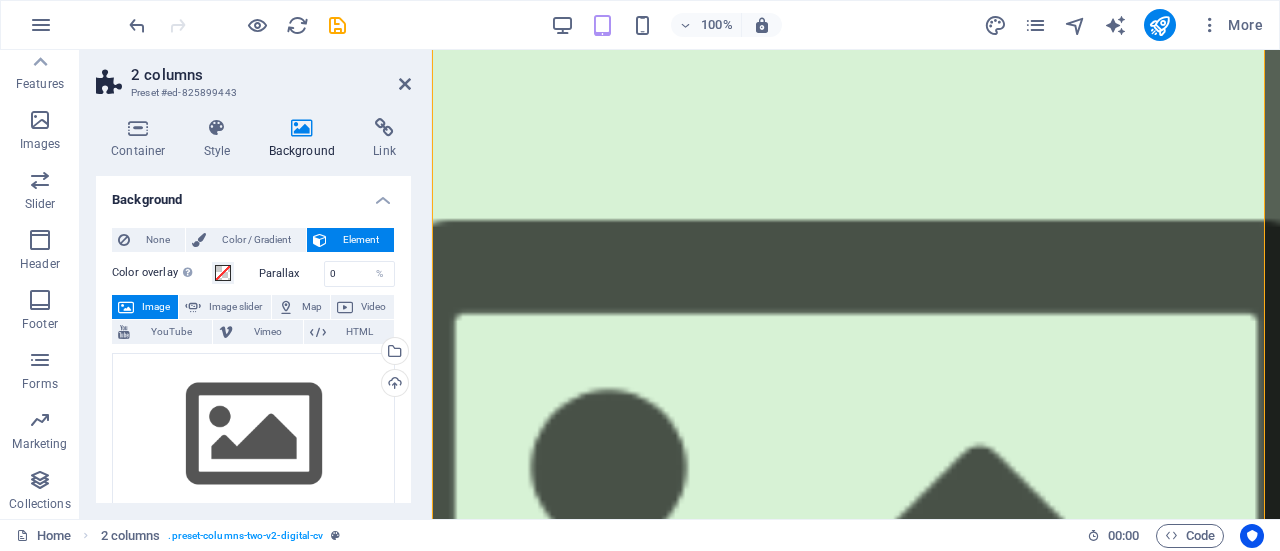 drag, startPoint x: 405, startPoint y: 261, endPoint x: 406, endPoint y: 286, distance: 25.019993 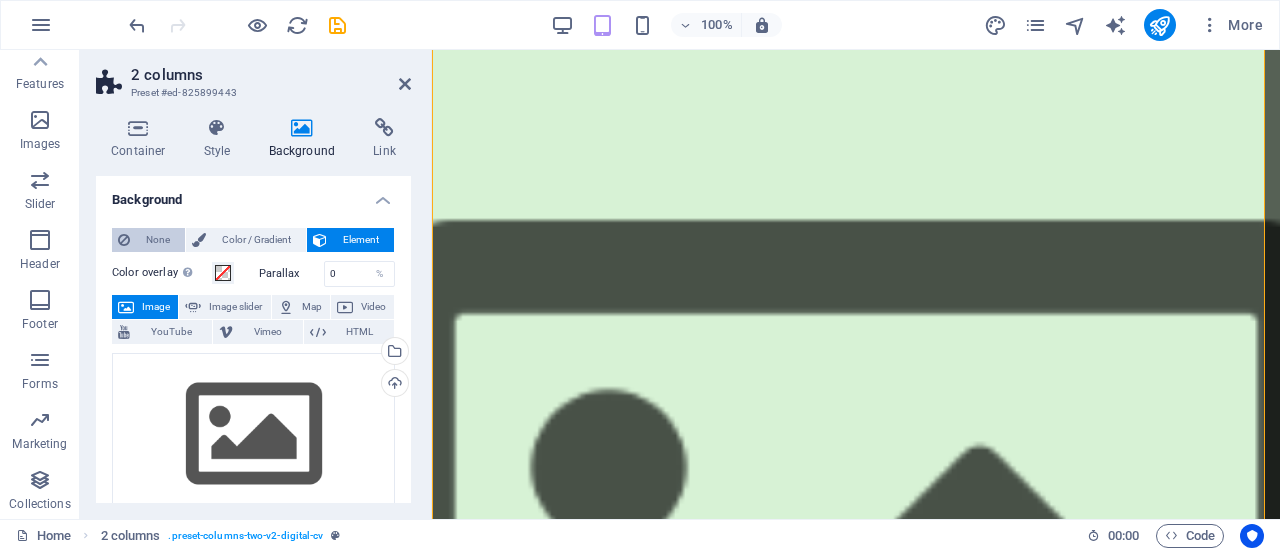 click on "None" at bounding box center [157, 240] 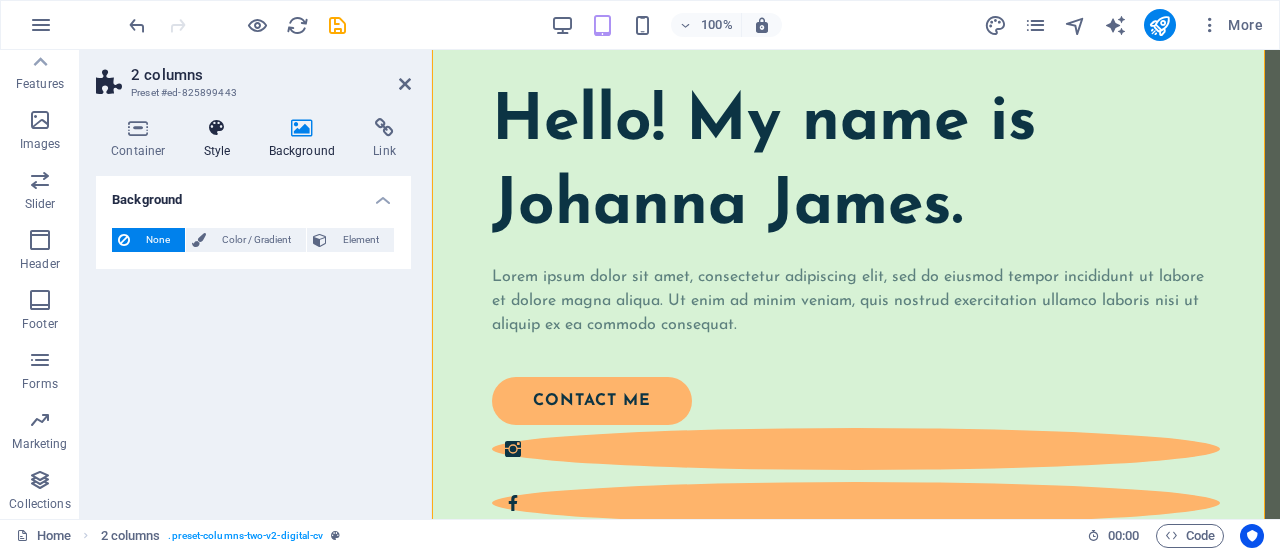 click on "Style" at bounding box center (221, 139) 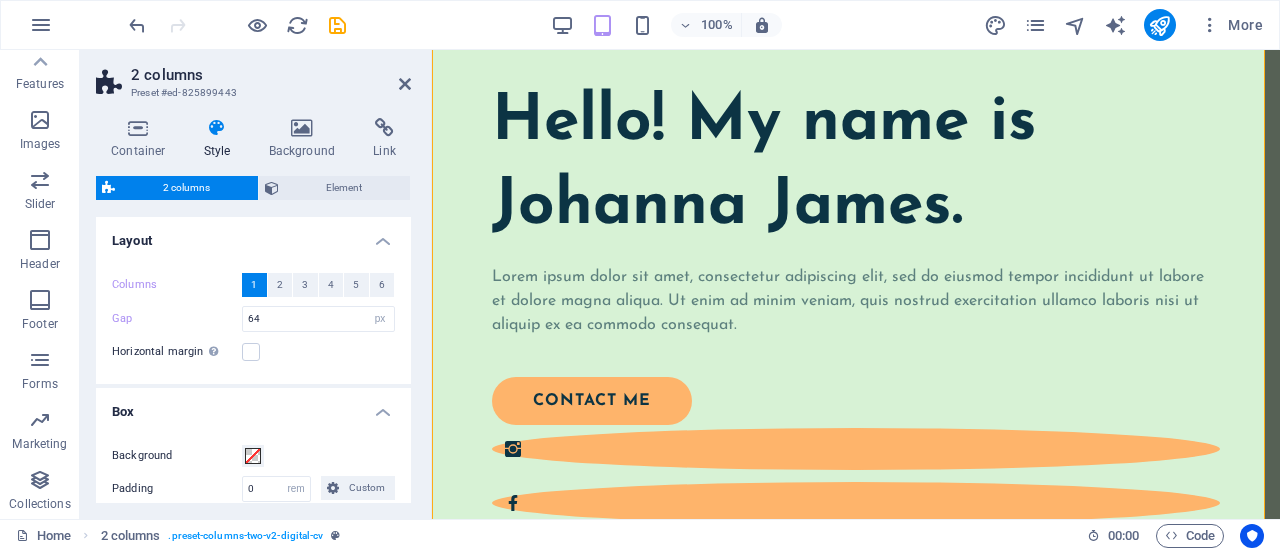 drag, startPoint x: 416, startPoint y: 317, endPoint x: 413, endPoint y: 353, distance: 36.124783 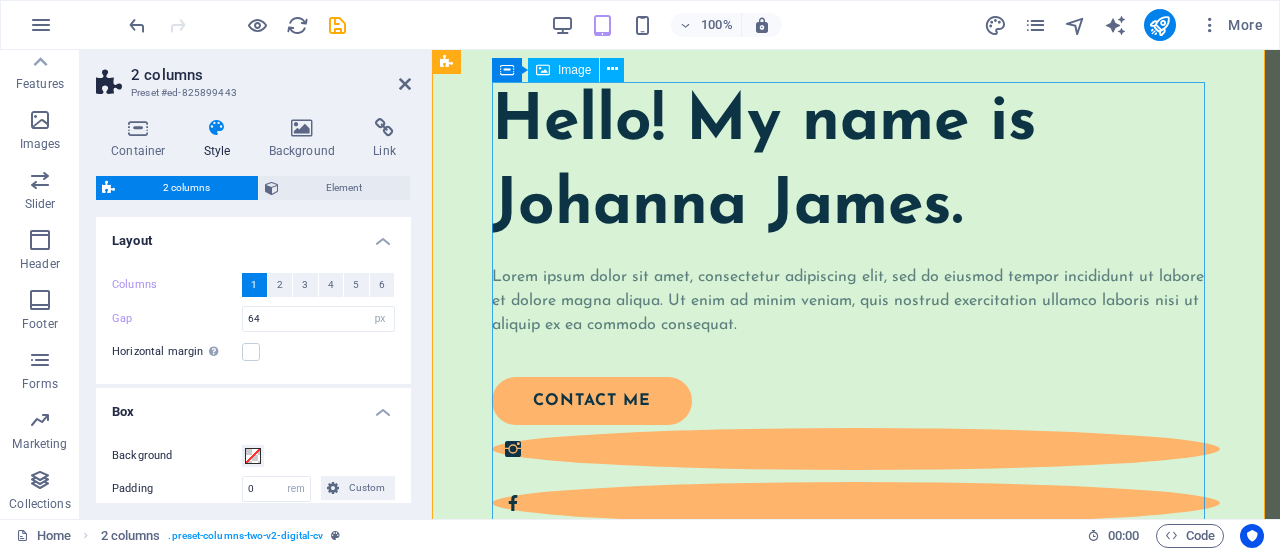click at bounding box center (856, 912) 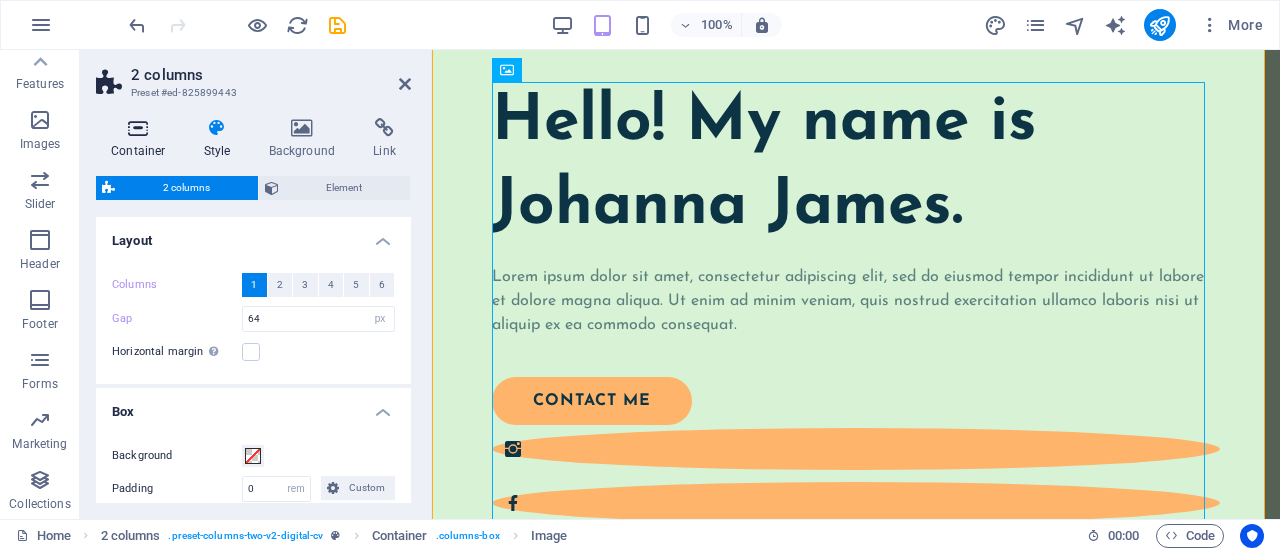 click at bounding box center [138, 128] 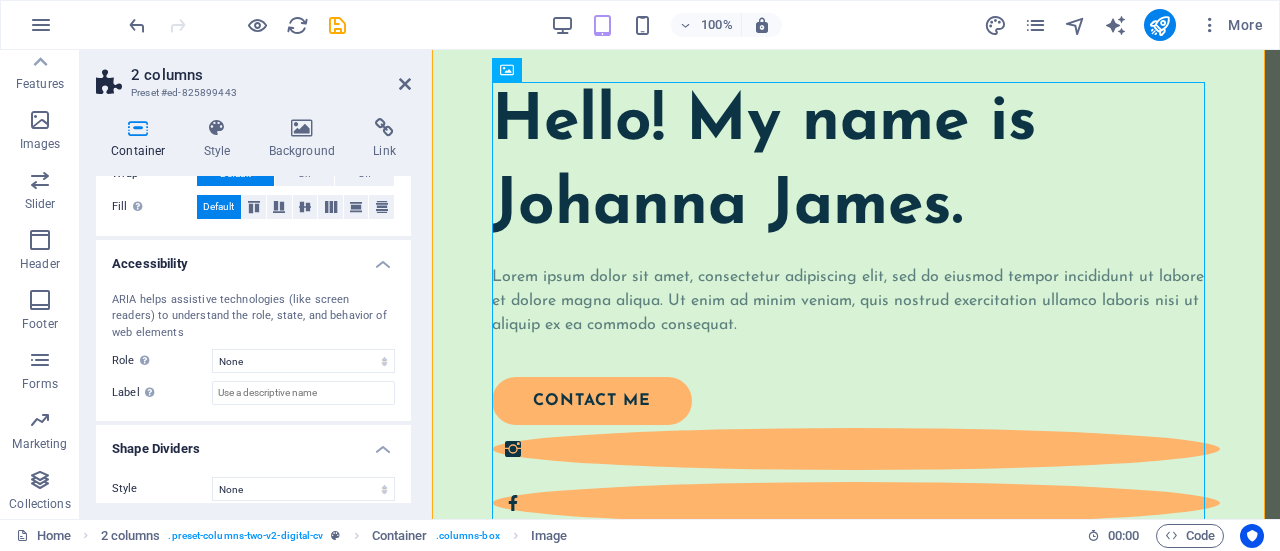 scroll, scrollTop: 446, scrollLeft: 0, axis: vertical 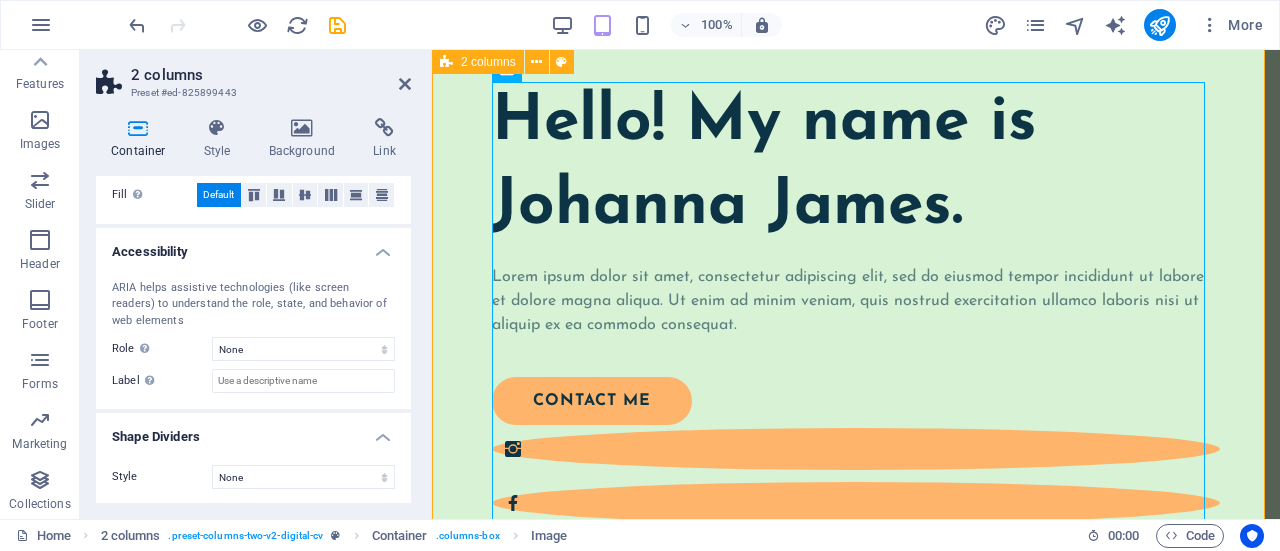 click on "Hello! My name is Johanna James. Lorem ipsum dolor sit amet, consectetur adipiscing elit, sed do eiusmod tempor incididunt ut labore et dolore magna aliqua. Ut enim ad minim veniam, quis nostrud exercitation ullamco laboris nisi ut aliquip ex ea commodo consequat. contact me" at bounding box center [856, 666] 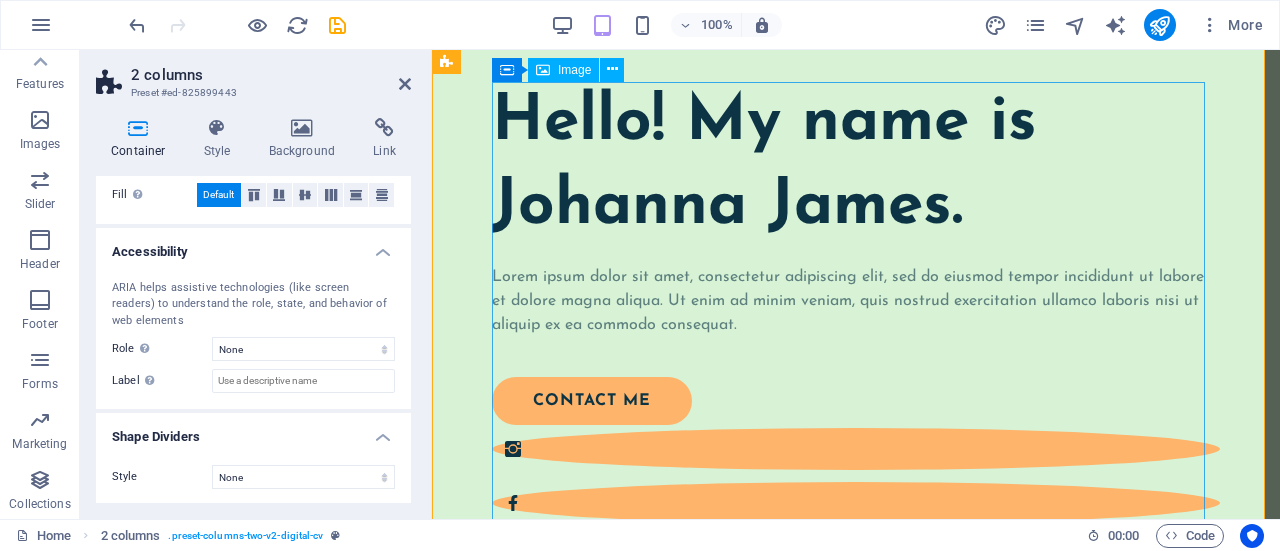 click at bounding box center (856, 912) 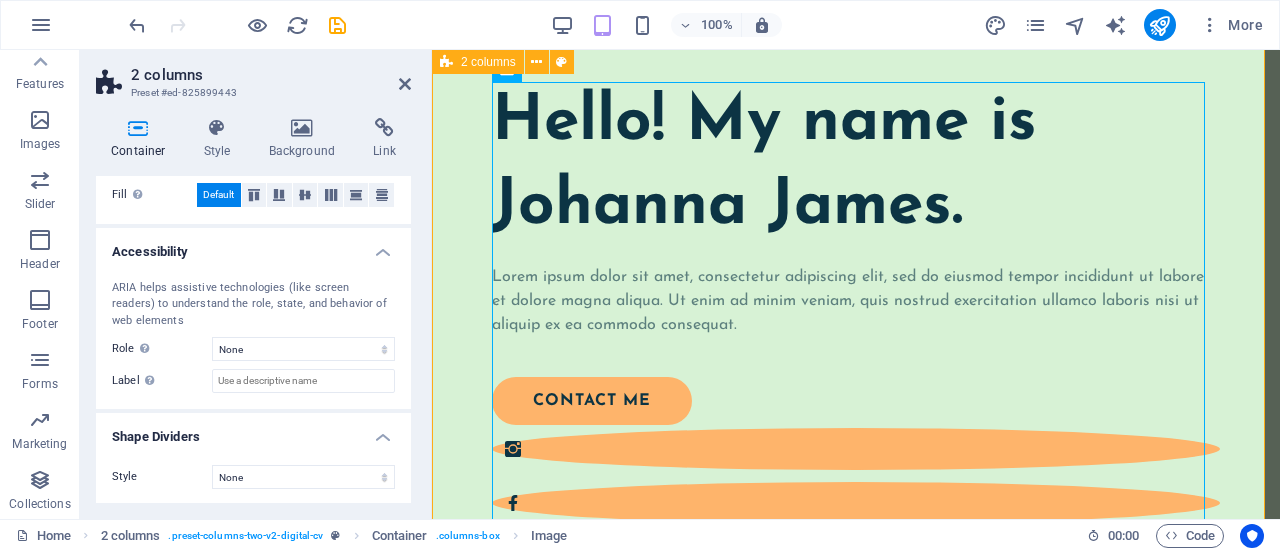 click on "Hello! My name is Johanna James. Lorem ipsum dolor sit amet, consectetur adipiscing elit, sed do eiusmod tempor incididunt ut labore et dolore magna aliqua. Ut enim ad minim veniam, quis nostrud exercitation ullamco laboris nisi ut aliquip ex ea commodo consequat. contact me" at bounding box center [856, 666] 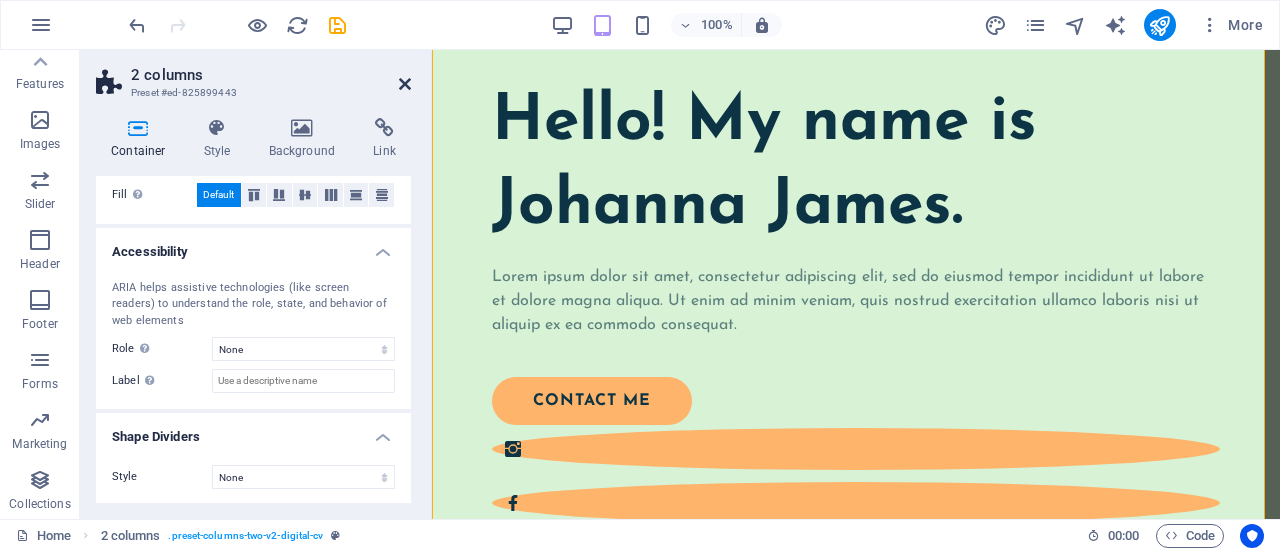 click at bounding box center (405, 84) 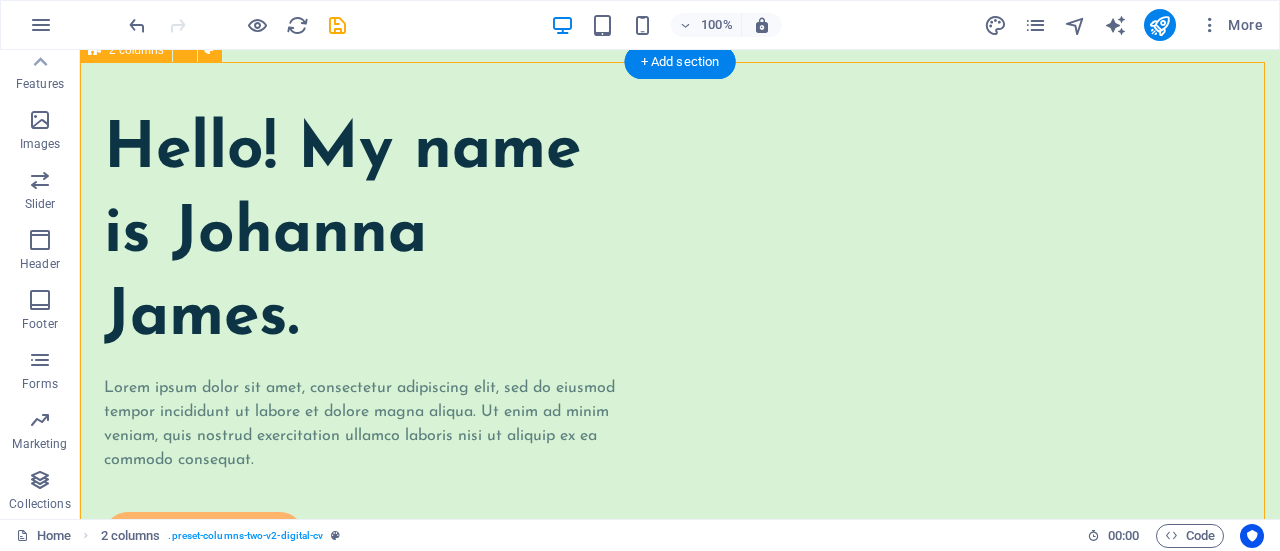 click on "Hello! My name is Johanna James. Lorem ipsum dolor sit amet, consectetur adipiscing elit, sed do eiusmod tempor incididunt ut labore et dolore magna aliqua. Ut enim ad minim veniam, quis nostrud exercitation ullamco laboris nisi ut aliquip ex ea commodo consequat. contact me" at bounding box center [680, 812] 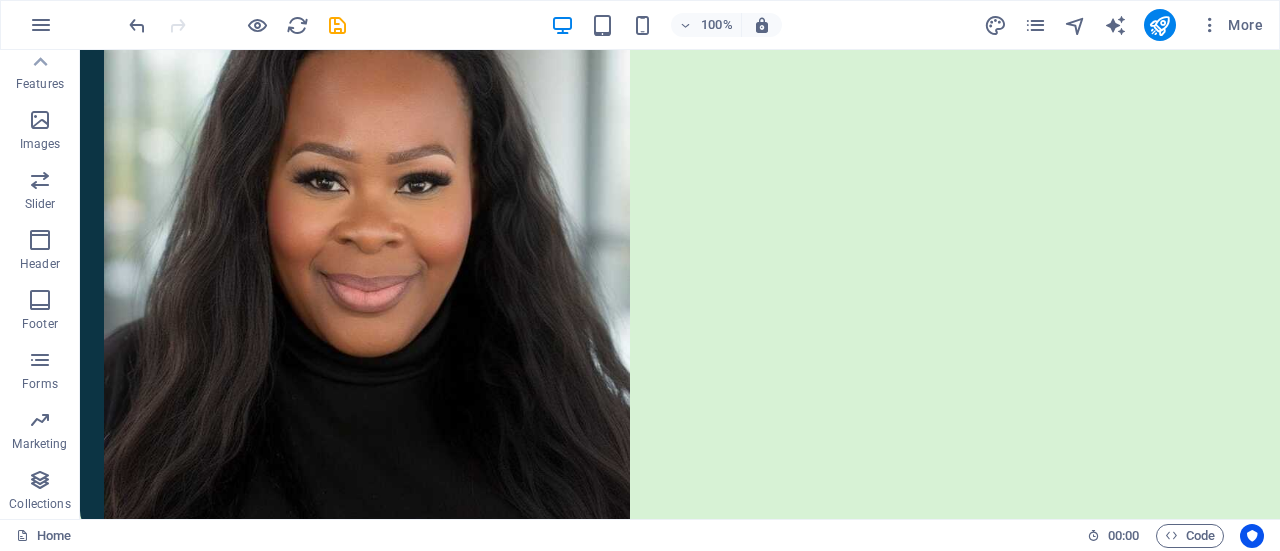 scroll, scrollTop: 1053, scrollLeft: 0, axis: vertical 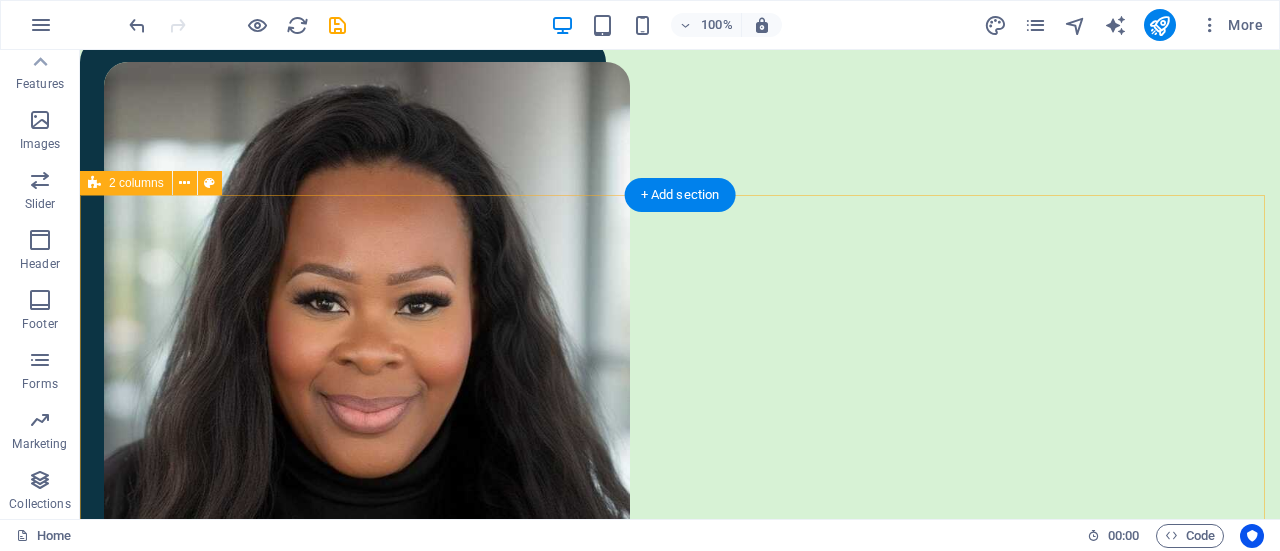 click on "A little bit of my story Lorem ipsum dolor sit amet, consectetur adipiscing elit, sed do eiusmod tempor incididunt ut labore et dolore magna aliqua. Ut enim ad minim veniam, quis nostrud exercitation ullamco laboris nisi ut aliquip ex ea commodo consequat. Lorem ipsum dolor sit amet, consectetur adipiscing elit, sed do eiusmod tempor incididunt ut labore et dolore magna aliqua. Ut enim ad minim veniam, quis nostrud exercitation ullamco laboris nisi ut aliquip ex ea commodo consequat. Lorem ipsum dolor sit amet, consectetur adipiscing elit, sed do eiusmod tempor incididunt ut labore et dolore magna aliqua. Ut enim ad minim veniam, quis nostrud exercitation ullamco laboris nisi ut aliquip ex ea commodo consequat. Download CV" at bounding box center (680, 1559) 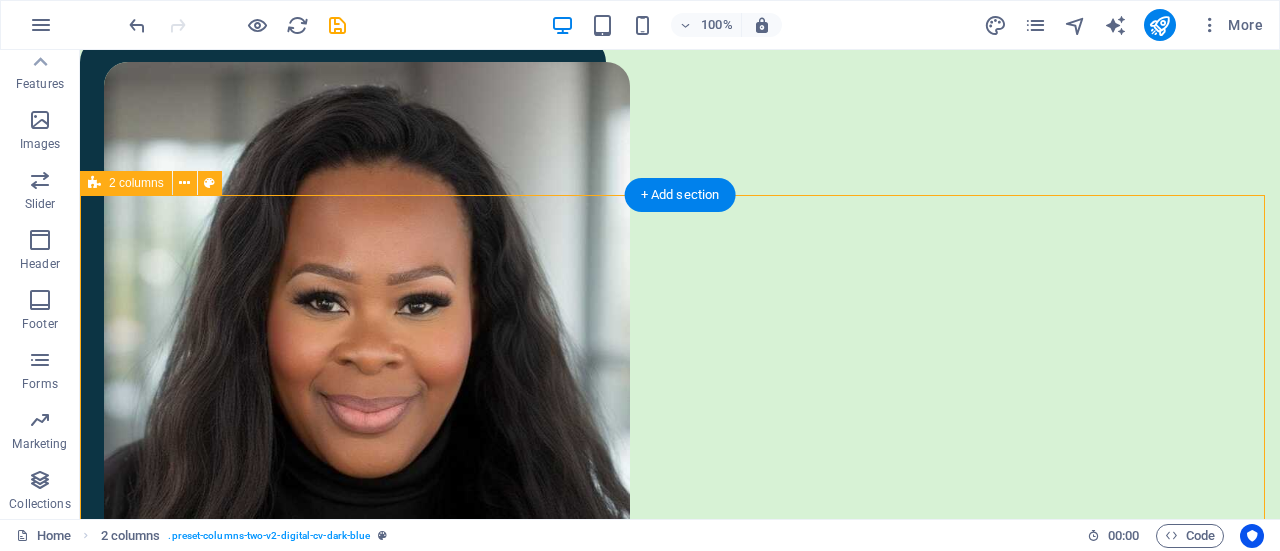 click on "A little bit of my story Lorem ipsum dolor sit amet, consectetur adipiscing elit, sed do eiusmod tempor incididunt ut labore et dolore magna aliqua. Ut enim ad minim veniam, quis nostrud exercitation ullamco laboris nisi ut aliquip ex ea commodo consequat. Lorem ipsum dolor sit amet, consectetur adipiscing elit, sed do eiusmod tempor incididunt ut labore et dolore magna aliqua. Ut enim ad minim veniam, quis nostrud exercitation ullamco laboris nisi ut aliquip ex ea commodo consequat. Lorem ipsum dolor sit amet, consectetur adipiscing elit, sed do eiusmod tempor incididunt ut labore et dolore magna aliqua. Ut enim ad minim veniam, quis nostrud exercitation ullamco laboris nisi ut aliquip ex ea commodo consequat. Download CV" at bounding box center (680, 1559) 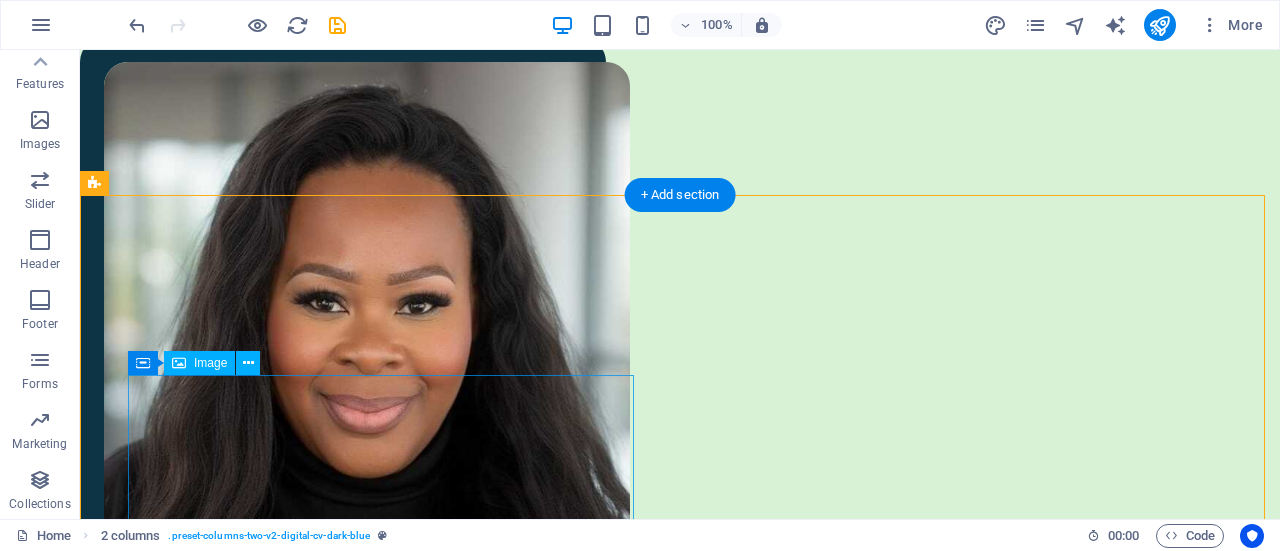 click at bounding box center (385, 1273) 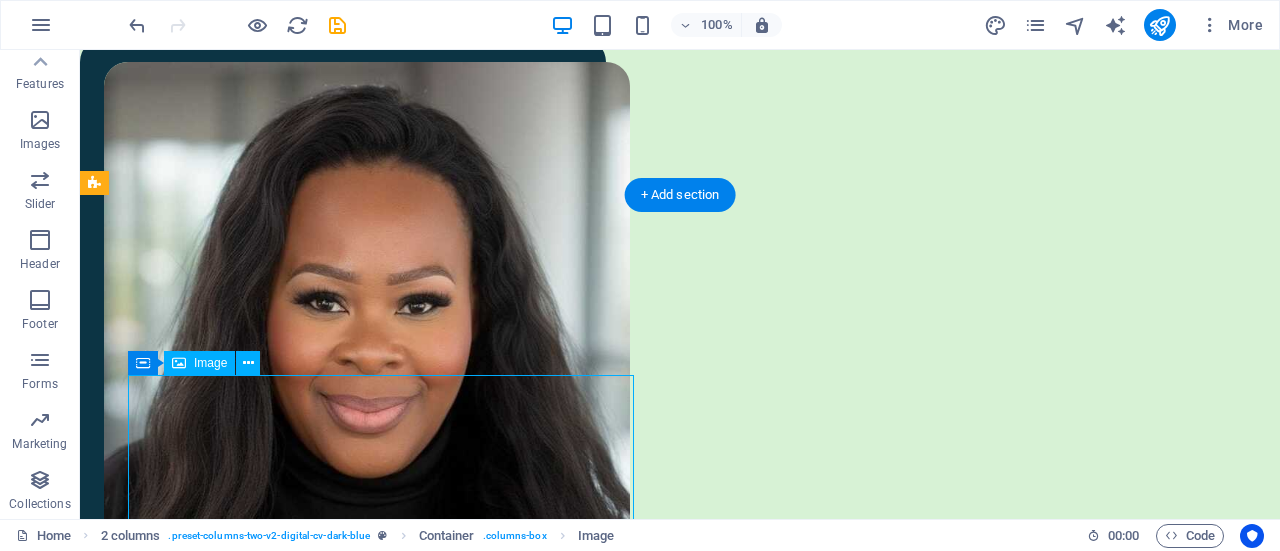 drag, startPoint x: 543, startPoint y: 430, endPoint x: 626, endPoint y: 428, distance: 83.02409 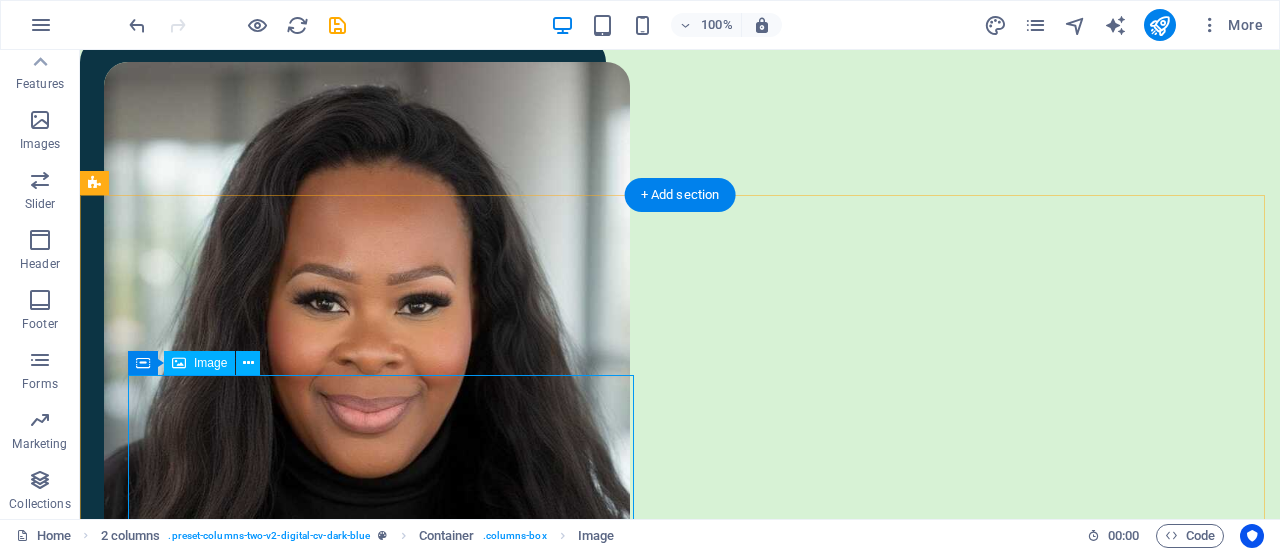 click at bounding box center (385, 1273) 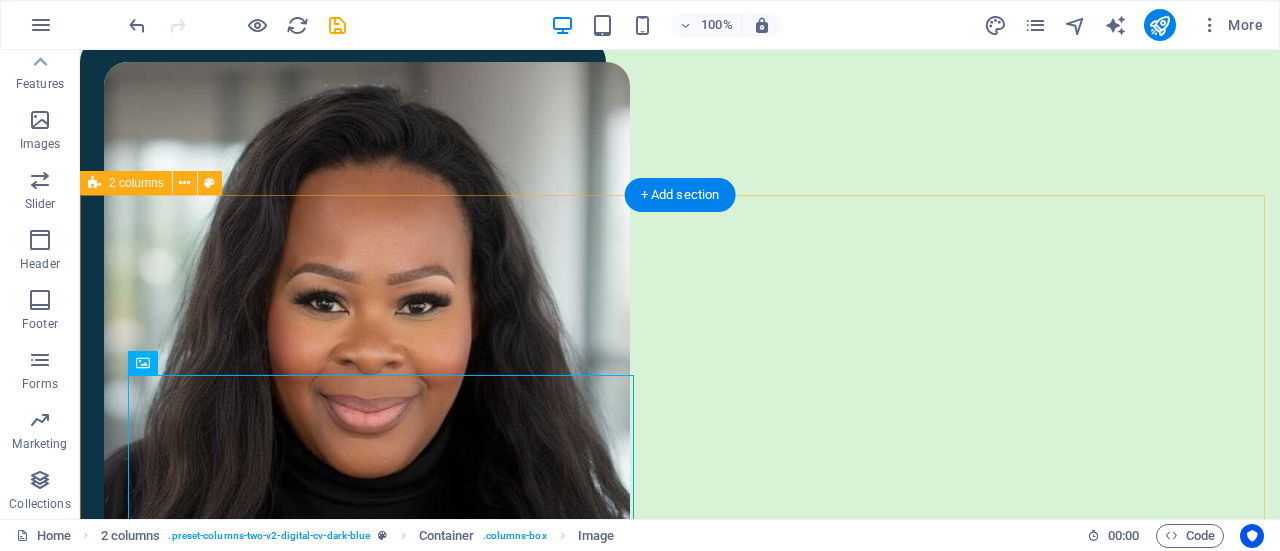 click on "A little bit of my story Lorem ipsum dolor sit amet, consectetur adipiscing elit, sed do eiusmod tempor incididunt ut labore et dolore magna aliqua. Ut enim ad minim veniam, quis nostrud exercitation ullamco laboris nisi ut aliquip ex ea commodo consequat. Lorem ipsum dolor sit amet, consectetur adipiscing elit, sed do eiusmod tempor incididunt ut labore et dolore magna aliqua. Ut enim ad minim veniam, quis nostrud exercitation ullamco laboris nisi ut aliquip ex ea commodo consequat. Lorem ipsum dolor sit amet, consectetur adipiscing elit, sed do eiusmod tempor incididunt ut labore et dolore magna aliqua. Ut enim ad minim veniam, quis nostrud exercitation ullamco laboris nisi ut aliquip ex ea commodo consequat. Download CV" at bounding box center (680, 1559) 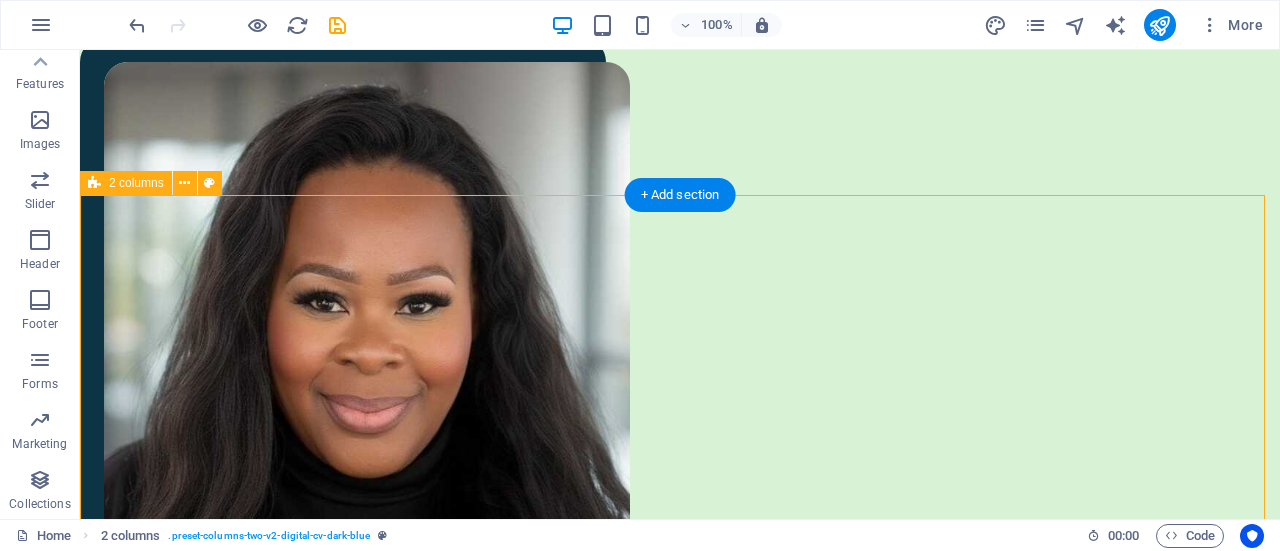 click on "A little bit of my story Lorem ipsum dolor sit amet, consectetur adipiscing elit, sed do eiusmod tempor incididunt ut labore et dolore magna aliqua. Ut enim ad minim veniam, quis nostrud exercitation ullamco laboris nisi ut aliquip ex ea commodo consequat. Lorem ipsum dolor sit amet, consectetur adipiscing elit, sed do eiusmod tempor incididunt ut labore et dolore magna aliqua. Ut enim ad minim veniam, quis nostrud exercitation ullamco laboris nisi ut aliquip ex ea commodo consequat. Lorem ipsum dolor sit amet, consectetur adipiscing elit, sed do eiusmod tempor incididunt ut labore et dolore magna aliqua. Ut enim ad minim veniam, quis nostrud exercitation ullamco laboris nisi ut aliquip ex ea commodo consequat. Download CV" at bounding box center (680, 1559) 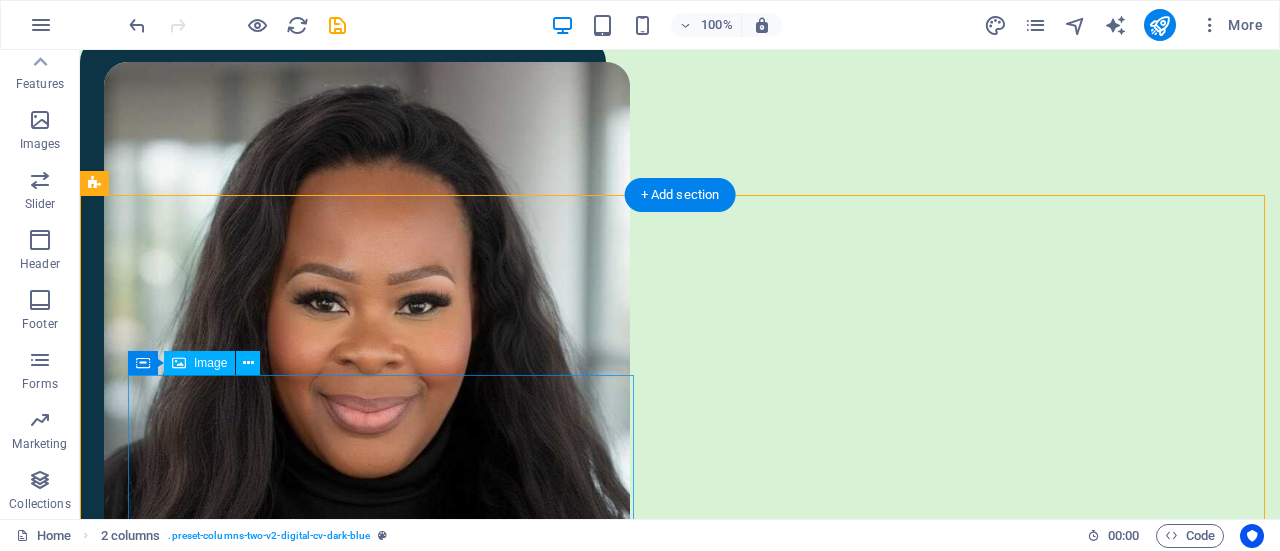 drag, startPoint x: 401, startPoint y: 458, endPoint x: 451, endPoint y: 315, distance: 151.48927 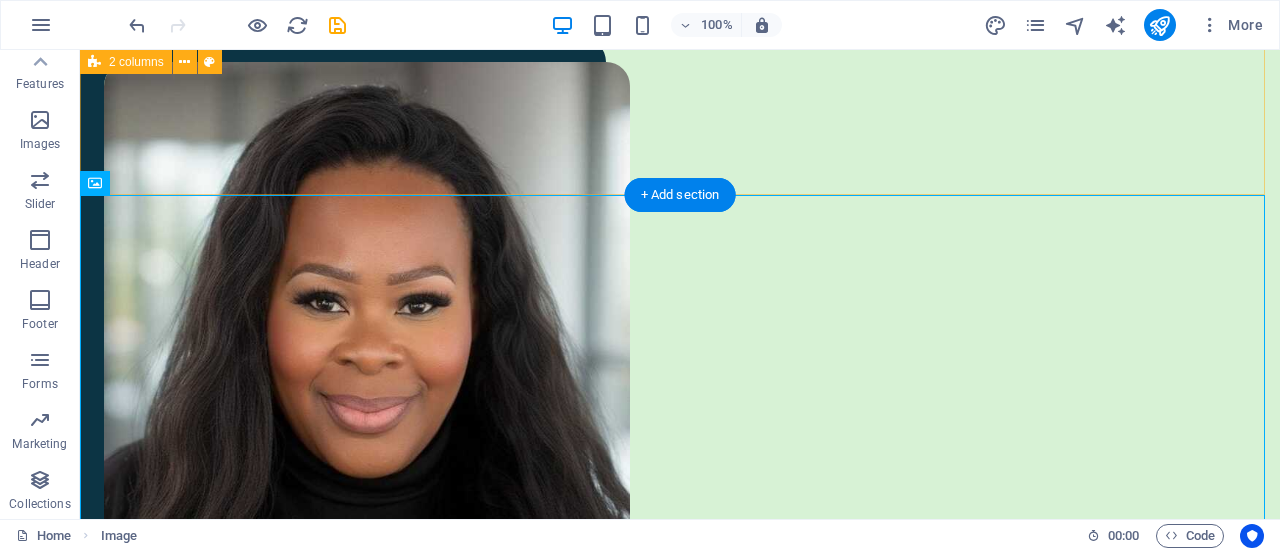 click on "Hello! My name is Johanna James. Lorem ipsum dolor sit amet, consectetur adipiscing elit, sed do eiusmod tempor incididunt ut labore et dolore magna aliqua. Ut enim ad minim veniam, quis nostrud exercitation ullamco laboris nisi ut aliquip ex ea commodo consequat. contact me" at bounding box center (680, 108) 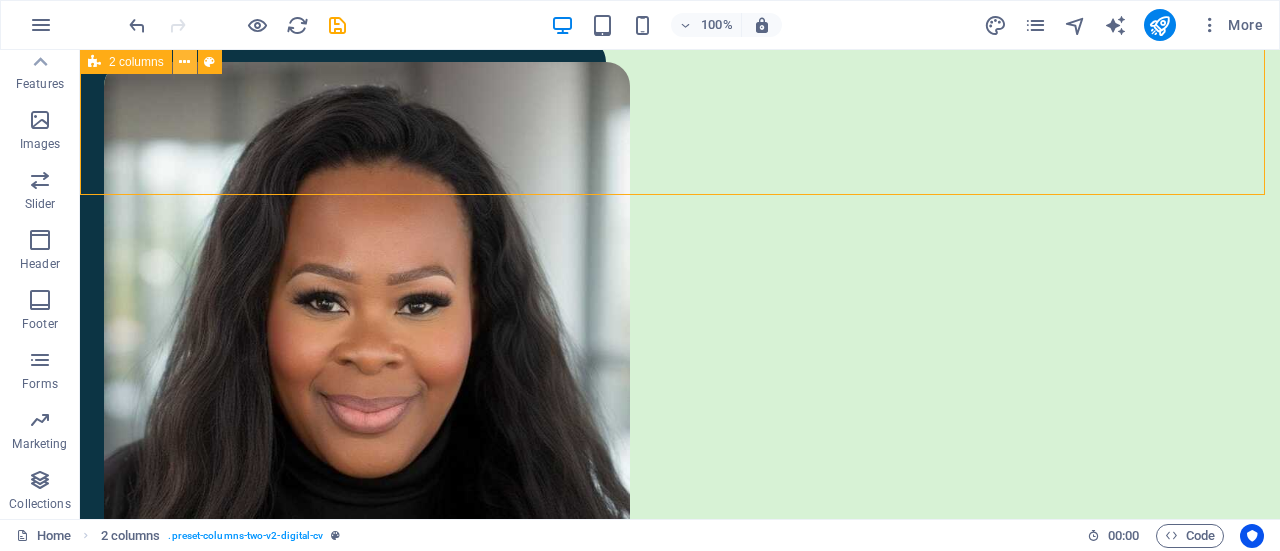 click at bounding box center [184, 62] 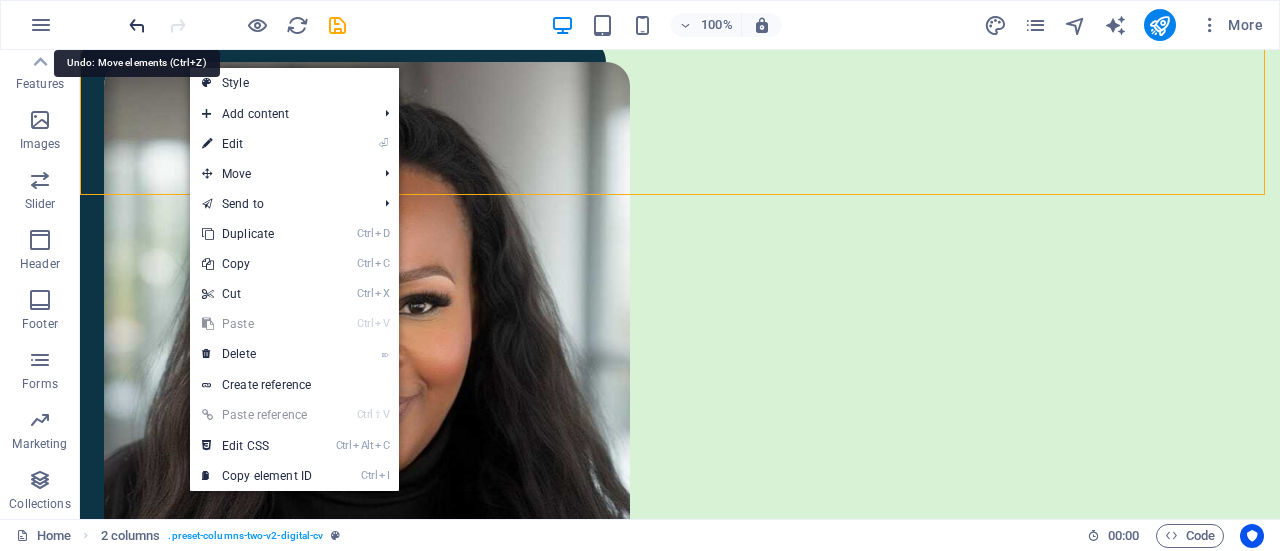 click at bounding box center (137, 25) 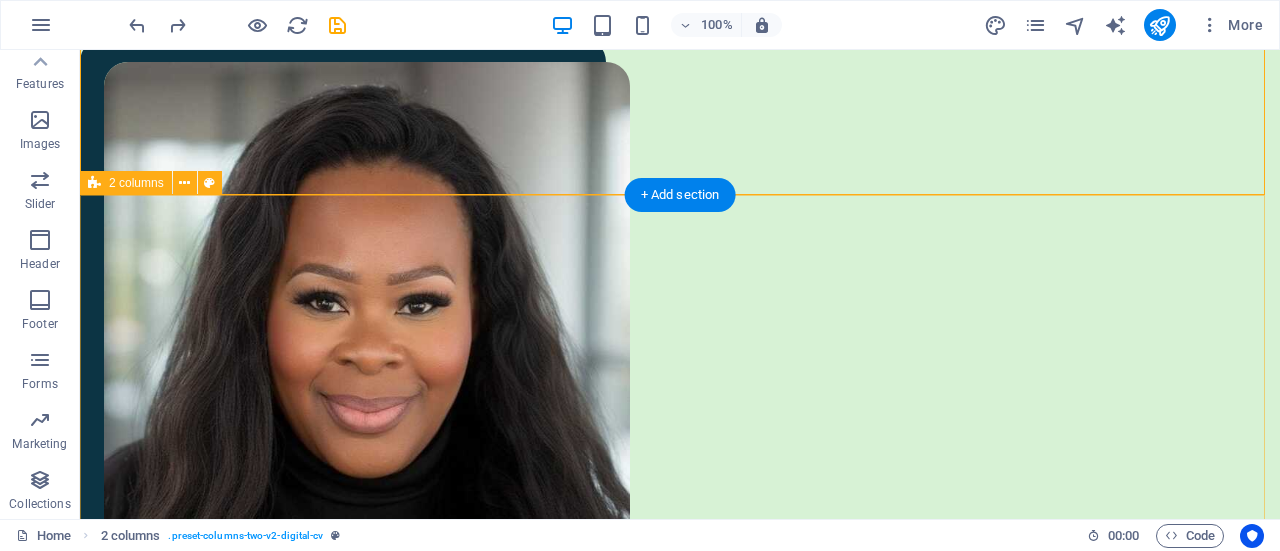 click on "A little bit of my story Lorem ipsum dolor sit amet, consectetur adipiscing elit, sed do eiusmod tempor incididunt ut labore et dolore magna aliqua. Ut enim ad minim veniam, quis nostrud exercitation ullamco laboris nisi ut aliquip ex ea commodo consequat. Lorem ipsum dolor sit amet, consectetur adipiscing elit, sed do eiusmod tempor incididunt ut labore et dolore magna aliqua. Ut enim ad minim veniam, quis nostrud exercitation ullamco laboris nisi ut aliquip ex ea commodo consequat. Lorem ipsum dolor sit amet, consectetur adipiscing elit, sed do eiusmod tempor incididunt ut labore et dolore magna aliqua. Ut enim ad minim veniam, quis nostrud exercitation ullamco laboris nisi ut aliquip ex ea commodo consequat. Download CV" at bounding box center (680, 1559) 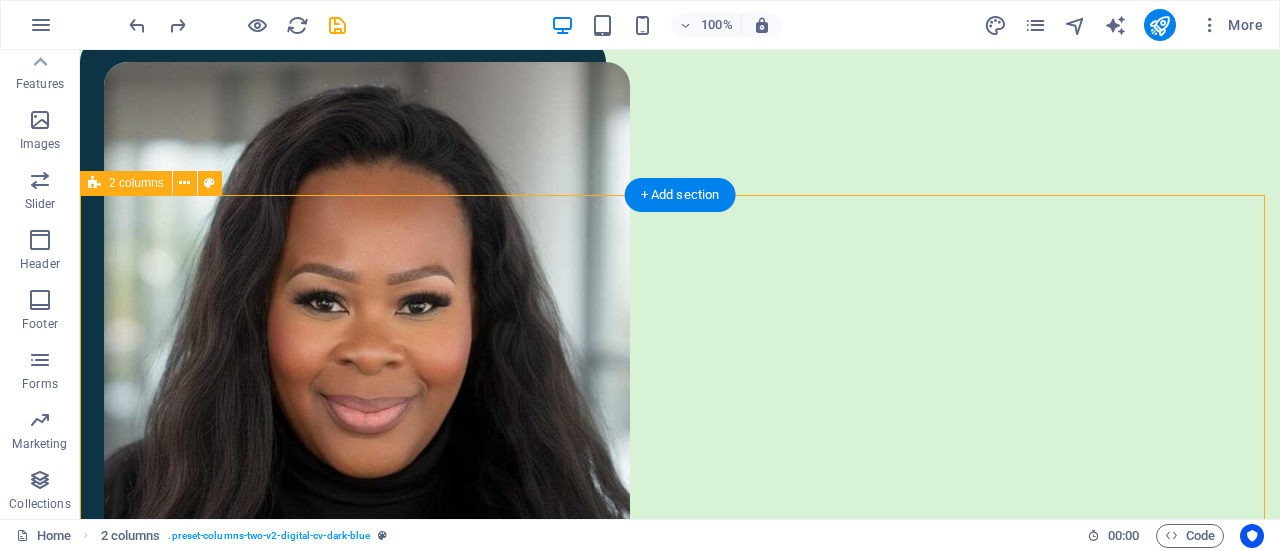 click on "A little bit of my story Lorem ipsum dolor sit amet, consectetur adipiscing elit, sed do eiusmod tempor incididunt ut labore et dolore magna aliqua. Ut enim ad minim veniam, quis nostrud exercitation ullamco laboris nisi ut aliquip ex ea commodo consequat. Lorem ipsum dolor sit amet, consectetur adipiscing elit, sed do eiusmod tempor incididunt ut labore et dolore magna aliqua. Ut enim ad minim veniam, quis nostrud exercitation ullamco laboris nisi ut aliquip ex ea commodo consequat. Lorem ipsum dolor sit amet, consectetur adipiscing elit, sed do eiusmod tempor incididunt ut labore et dolore magna aliqua. Ut enim ad minim veniam, quis nostrud exercitation ullamco laboris nisi ut aliquip ex ea commodo consequat. Download CV" at bounding box center (680, 1559) 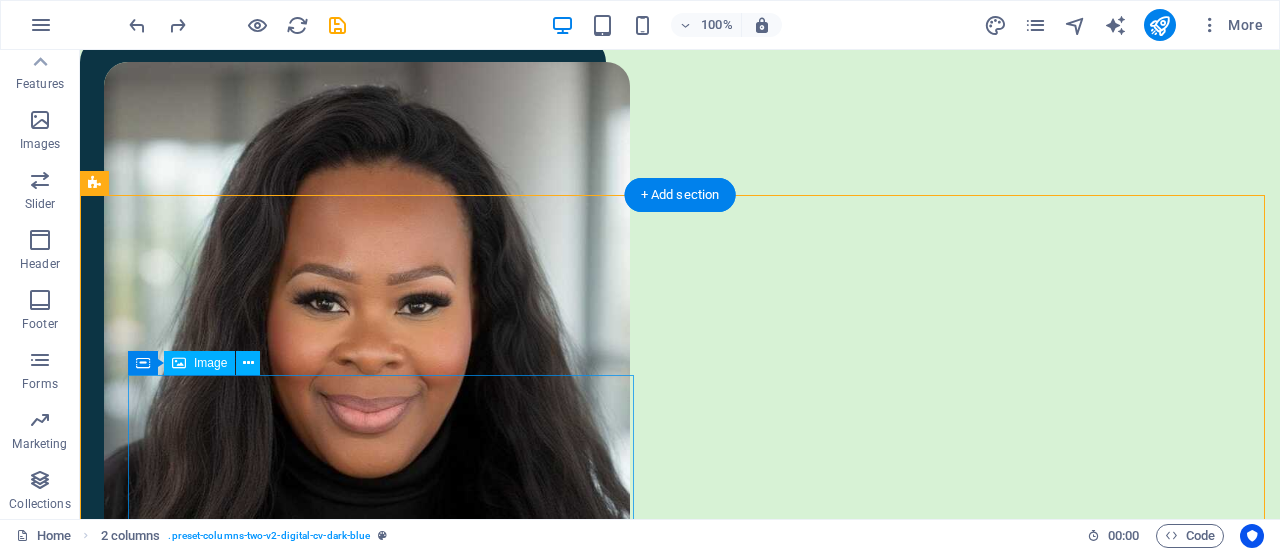 click at bounding box center (385, 1273) 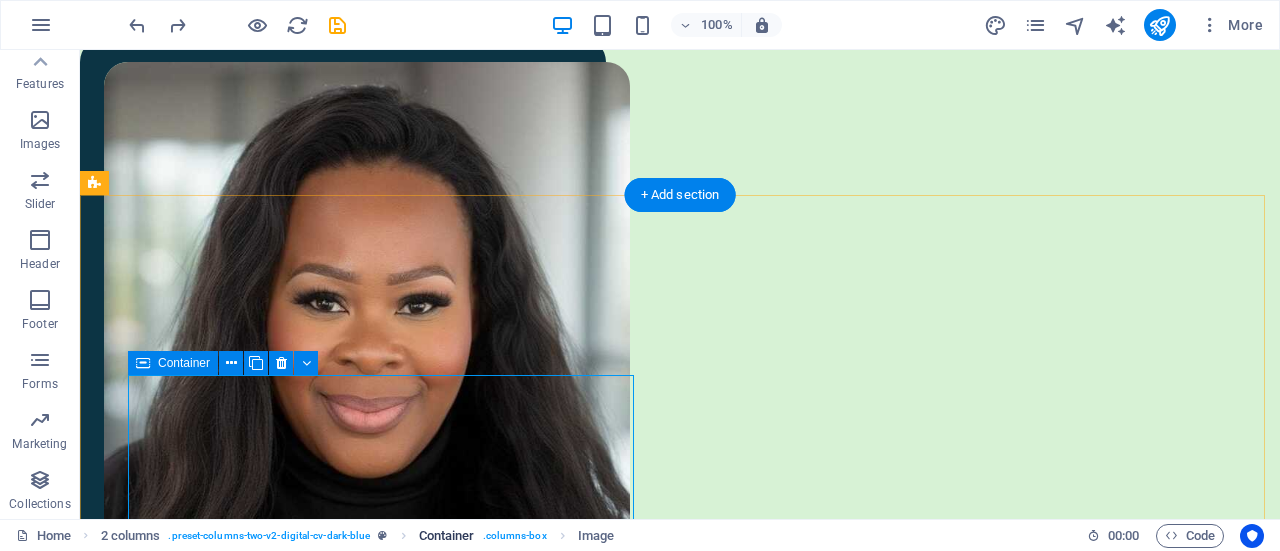 click on ". columns-box" at bounding box center [515, 536] 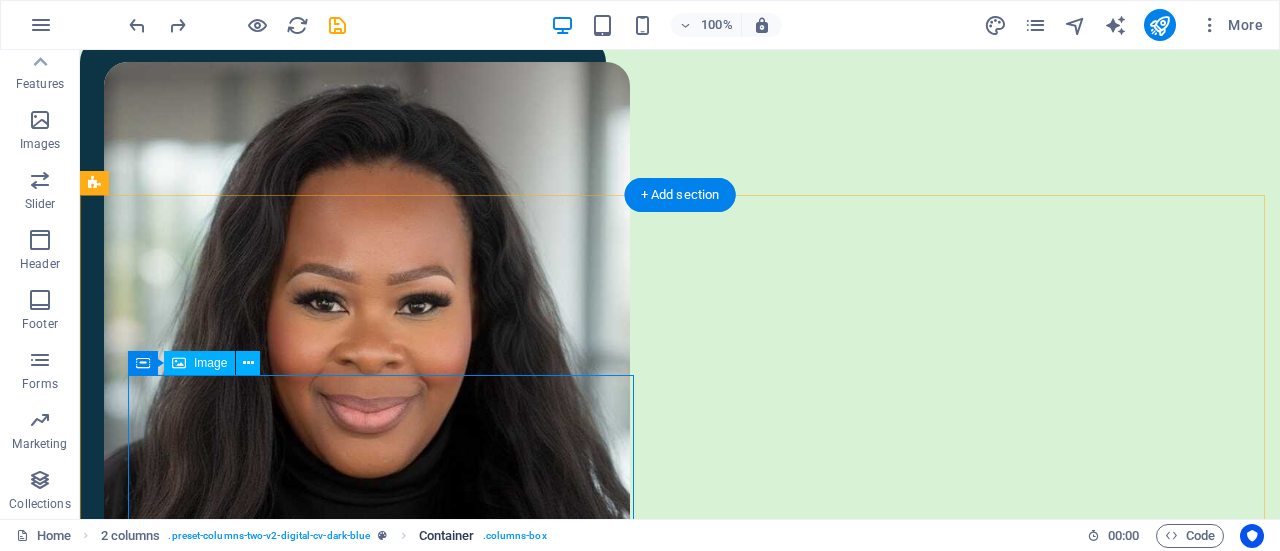 click on ". columns-box" at bounding box center [515, 536] 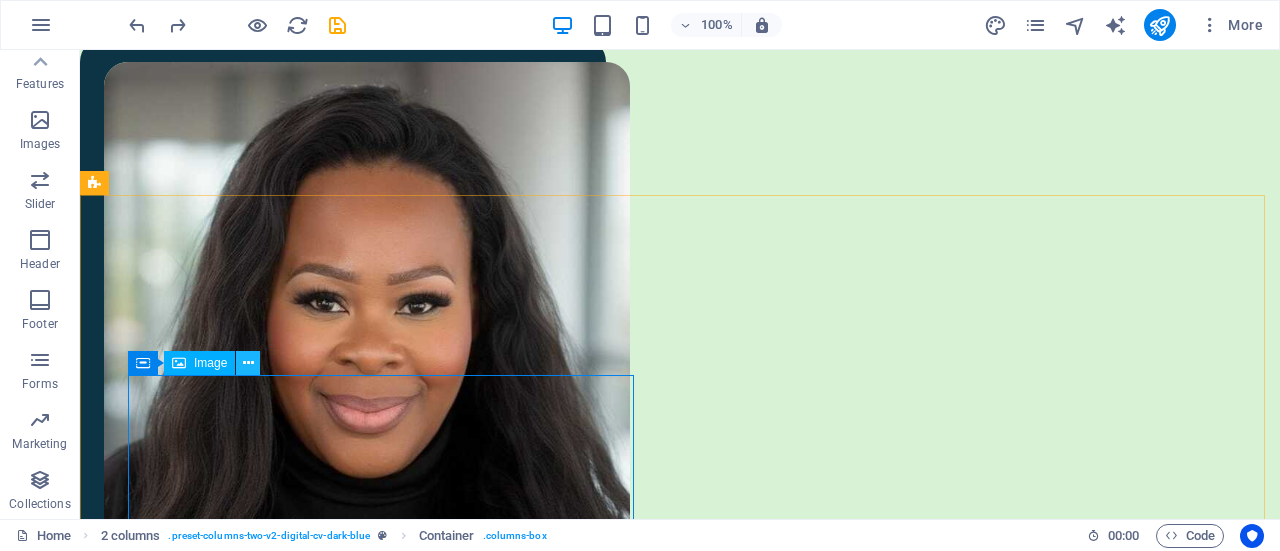 click at bounding box center (248, 363) 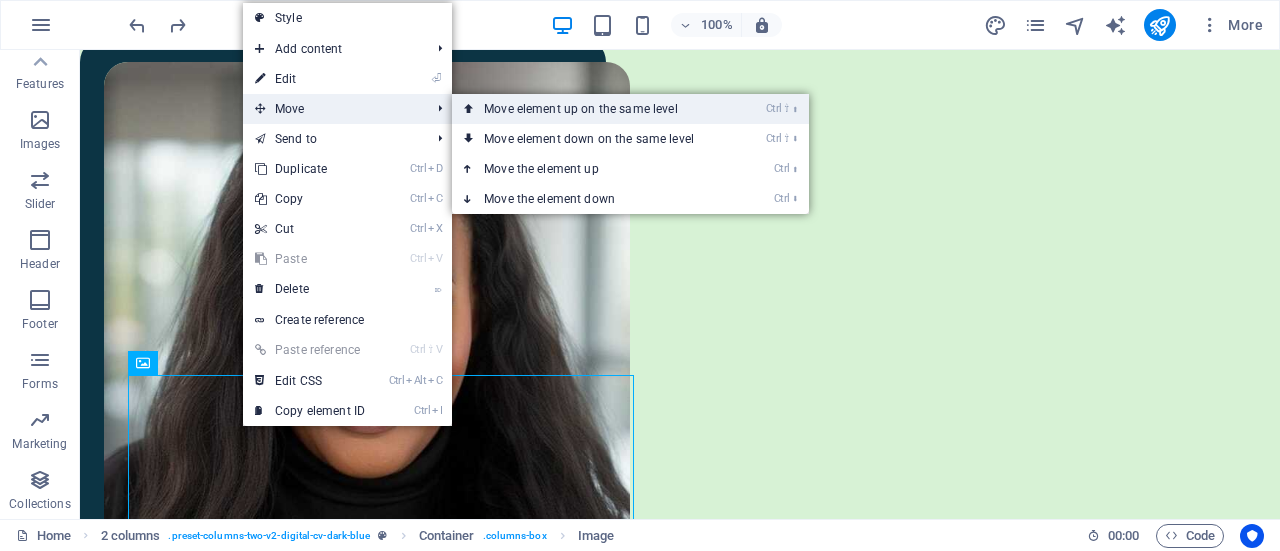 click on "Ctrl ⇧ ⬆  Move element up on the same level" at bounding box center (593, 109) 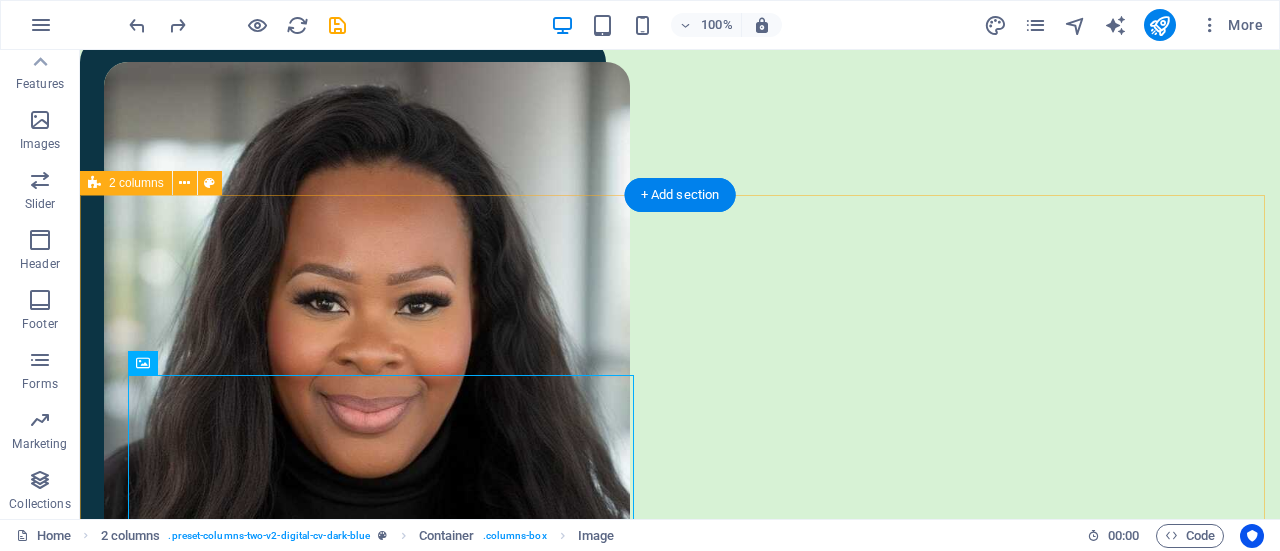 click on "A little bit of my story Lorem ipsum dolor sit amet, consectetur adipiscing elit, sed do eiusmod tempor incididunt ut labore et dolore magna aliqua. Ut enim ad minim veniam, quis nostrud exercitation ullamco laboris nisi ut aliquip ex ea commodo consequat. Lorem ipsum dolor sit amet, consectetur adipiscing elit, sed do eiusmod tempor incididunt ut labore et dolore magna aliqua. Ut enim ad minim veniam, quis nostrud exercitation ullamco laboris nisi ut aliquip ex ea commodo consequat. Lorem ipsum dolor sit amet, consectetur adipiscing elit, sed do eiusmod tempor incididunt ut labore et dolore magna aliqua. Ut enim ad minim veniam, quis nostrud exercitation ullamco laboris nisi ut aliquip ex ea commodo consequat. Download CV" at bounding box center (680, 1559) 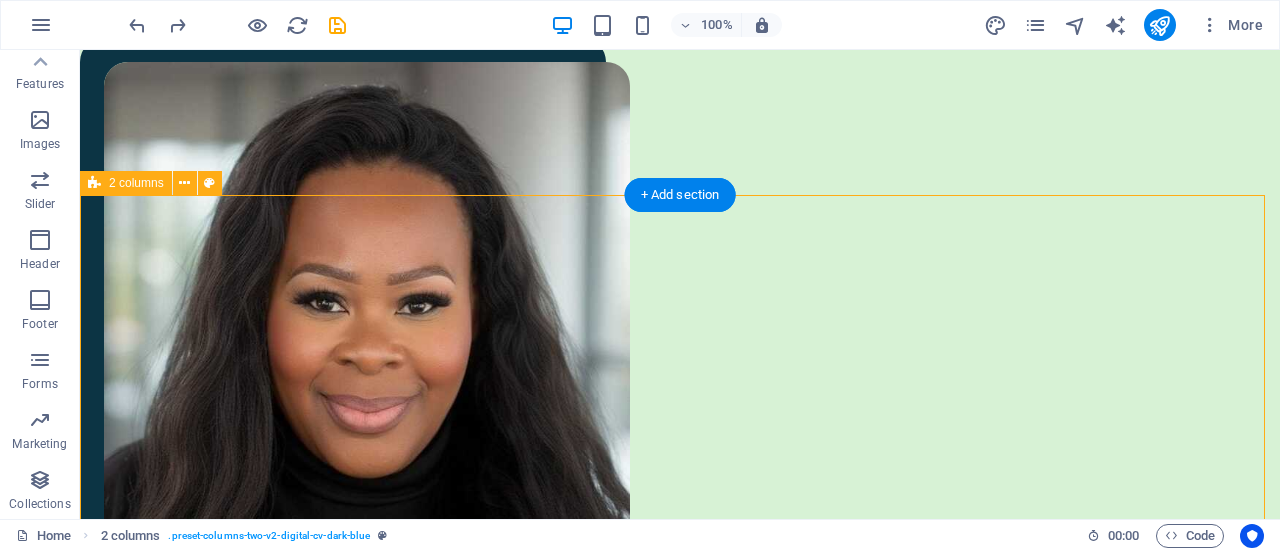 drag, startPoint x: 427, startPoint y: 356, endPoint x: 448, endPoint y: 277, distance: 81.7435 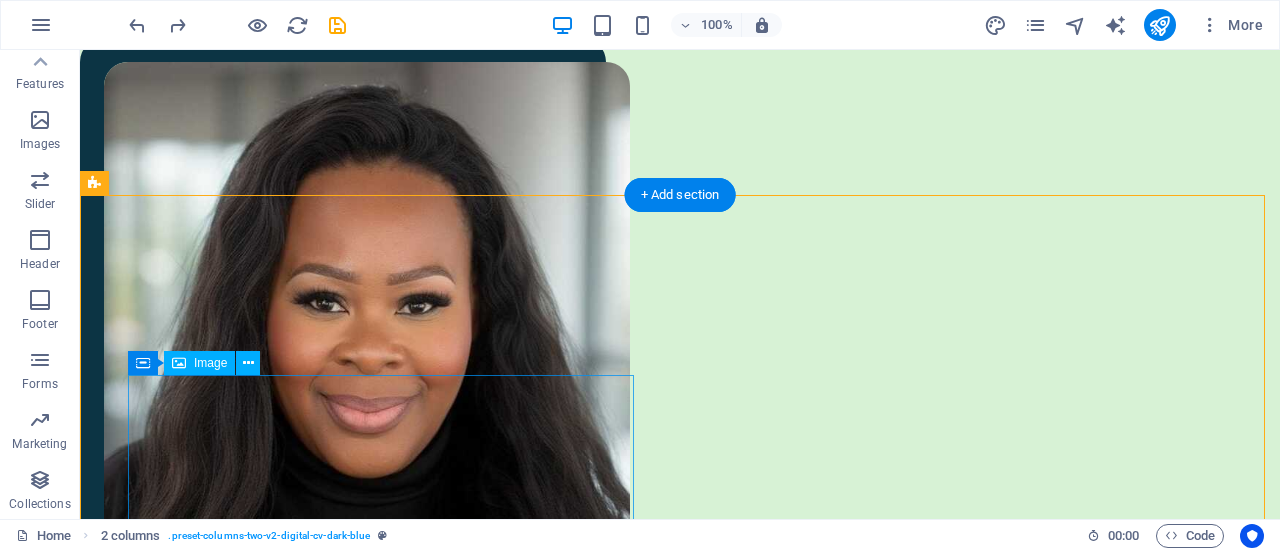 drag, startPoint x: 429, startPoint y: 429, endPoint x: 512, endPoint y: 377, distance: 97.94386 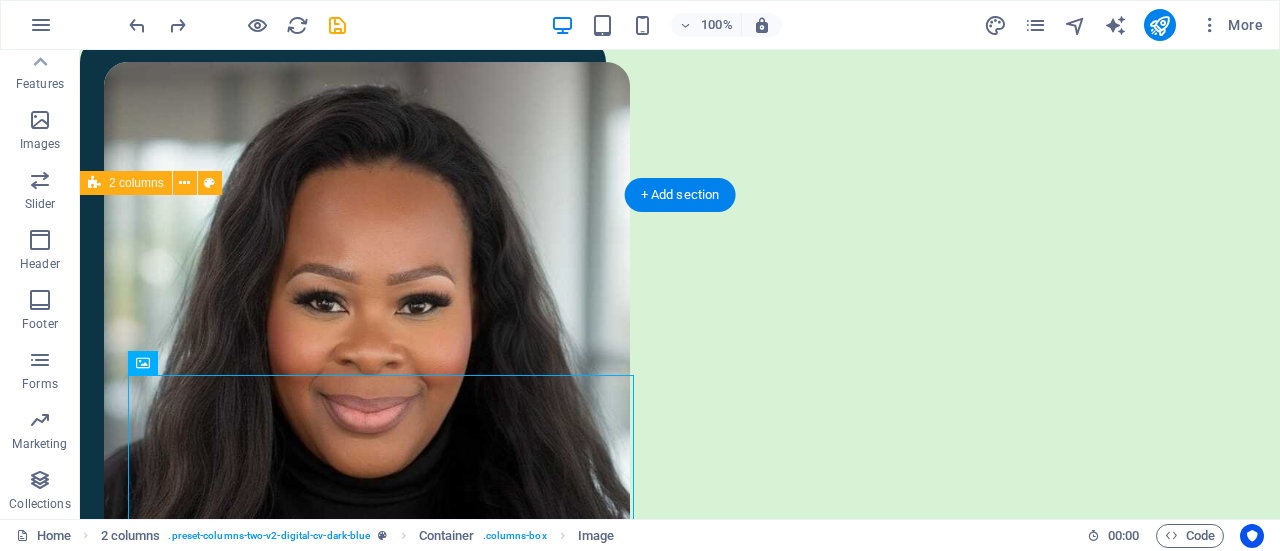 click on "A little bit of my story Lorem ipsum dolor sit amet, consectetur adipiscing elit, sed do eiusmod tempor incididunt ut labore et dolore magna aliqua. Ut enim ad minim veniam, quis nostrud exercitation ullamco laboris nisi ut aliquip ex ea commodo consequat. Lorem ipsum dolor sit amet, consectetur adipiscing elit, sed do eiusmod tempor incididunt ut labore et dolore magna aliqua. Ut enim ad minim veniam, quis nostrud exercitation ullamco laboris nisi ut aliquip ex ea commodo consequat. Lorem ipsum dolor sit amet, consectetur adipiscing elit, sed do eiusmod tempor incididunt ut labore et dolore magna aliqua. Ut enim ad minim veniam, quis nostrud exercitation ullamco laboris nisi ut aliquip ex ea commodo consequat. Download CV" at bounding box center (680, 1559) 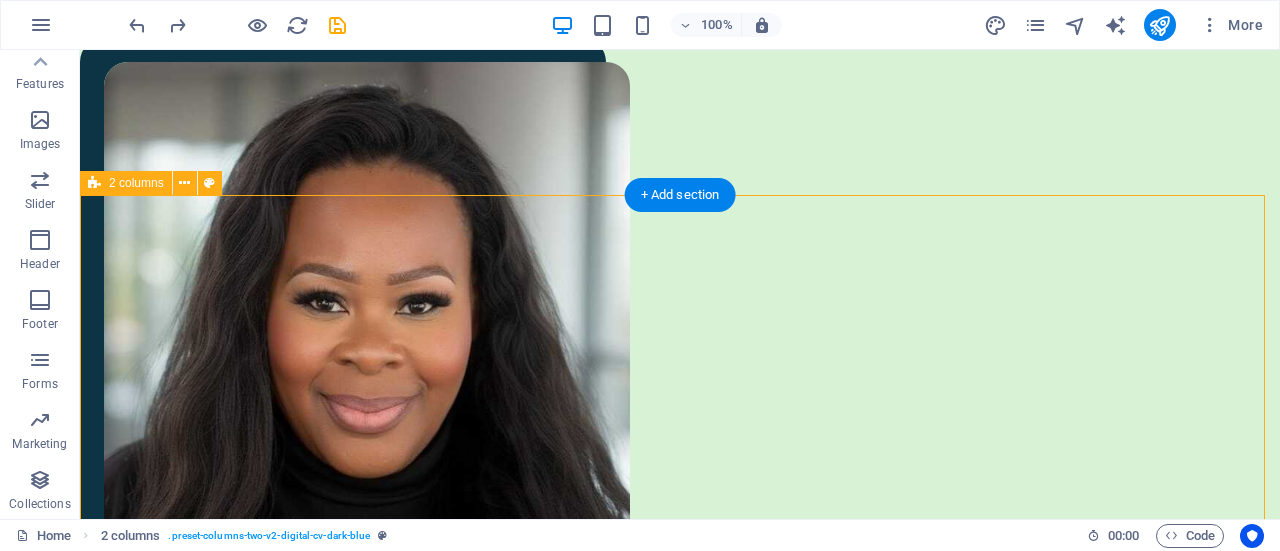 click on "A little bit of my story Lorem ipsum dolor sit amet, consectetur adipiscing elit, sed do eiusmod tempor incididunt ut labore et dolore magna aliqua. Ut enim ad minim veniam, quis nostrud exercitation ullamco laboris nisi ut aliquip ex ea commodo consequat. Lorem ipsum dolor sit amet, consectetur adipiscing elit, sed do eiusmod tempor incididunt ut labore et dolore magna aliqua. Ut enim ad minim veniam, quis nostrud exercitation ullamco laboris nisi ut aliquip ex ea commodo consequat. Lorem ipsum dolor sit amet, consectetur adipiscing elit, sed do eiusmod tempor incididunt ut labore et dolore magna aliqua. Ut enim ad minim veniam, quis nostrud exercitation ullamco laboris nisi ut aliquip ex ea commodo consequat. Download CV" at bounding box center [680, 1559] 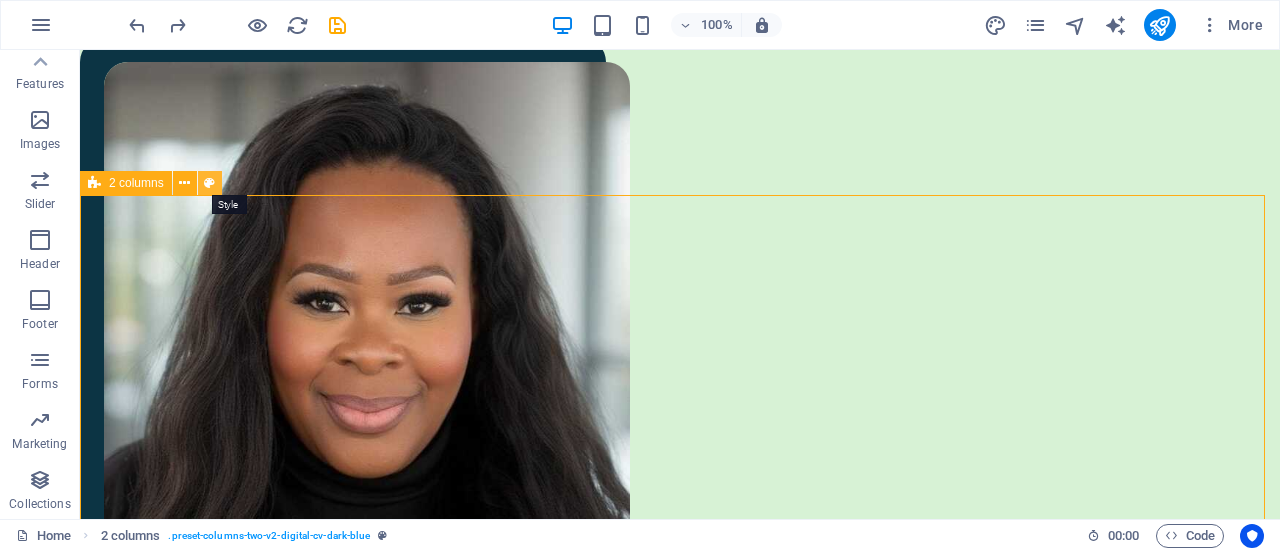 click at bounding box center [209, 183] 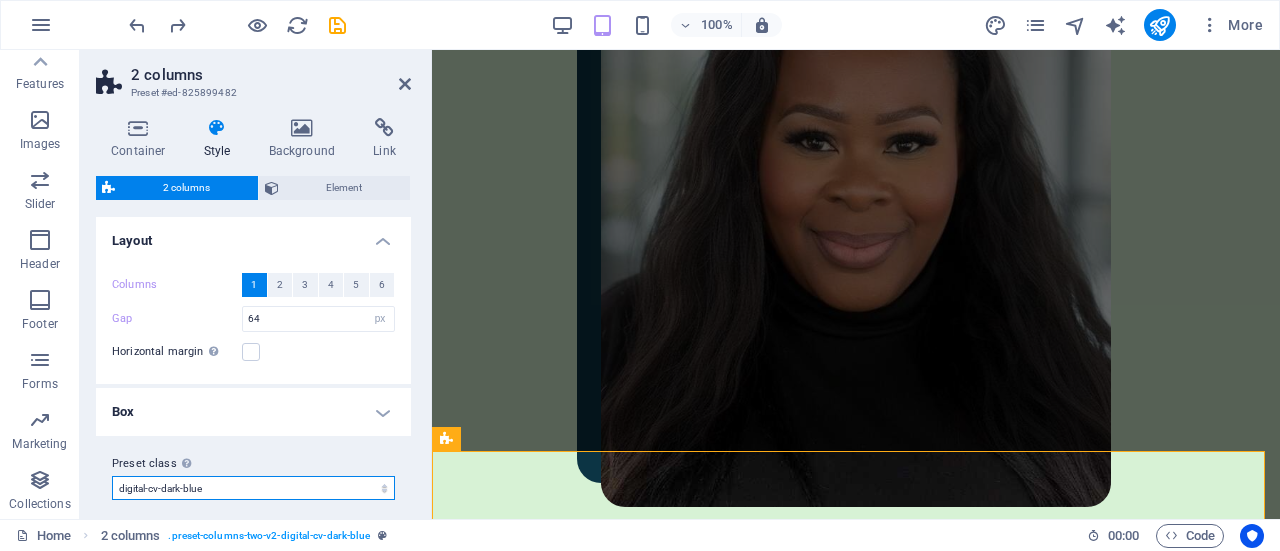 click on "digital-cv digital-cv-dark-blue digital-cv-text-boxes digital-cv-contact-section Add preset class" at bounding box center (253, 488) 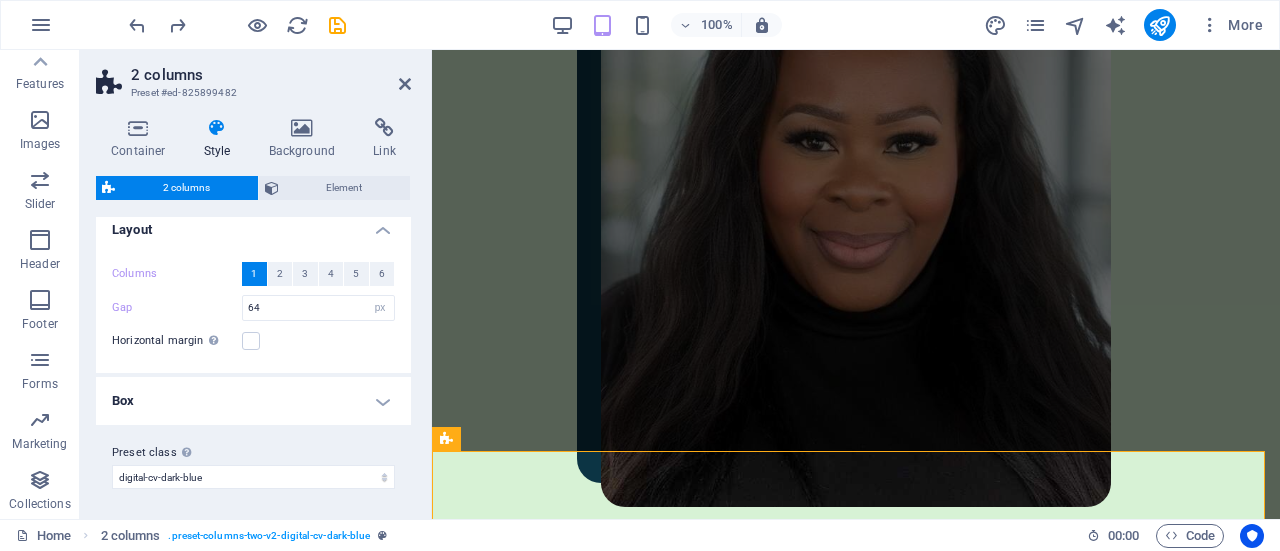 click on "Box" at bounding box center (253, 401) 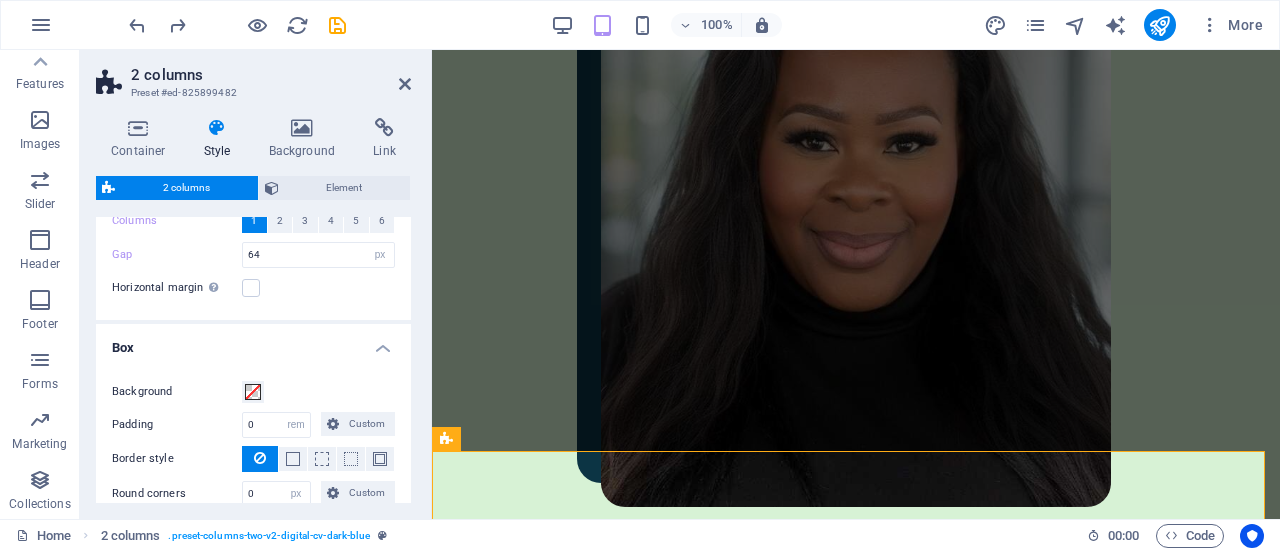 scroll, scrollTop: 0, scrollLeft: 0, axis: both 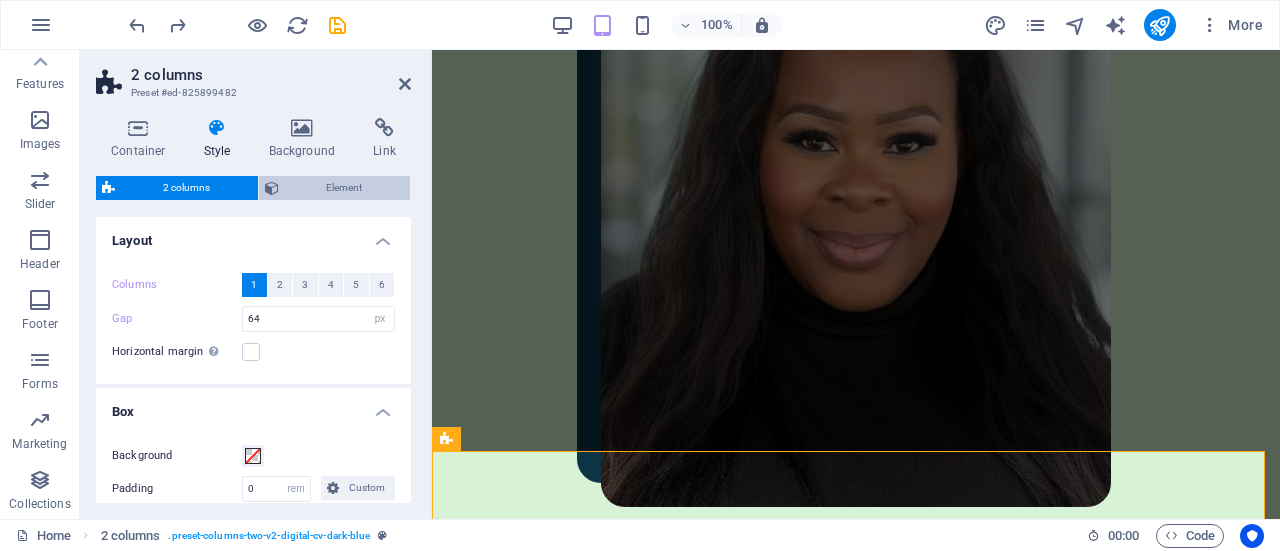 click on "Element" at bounding box center (335, 188) 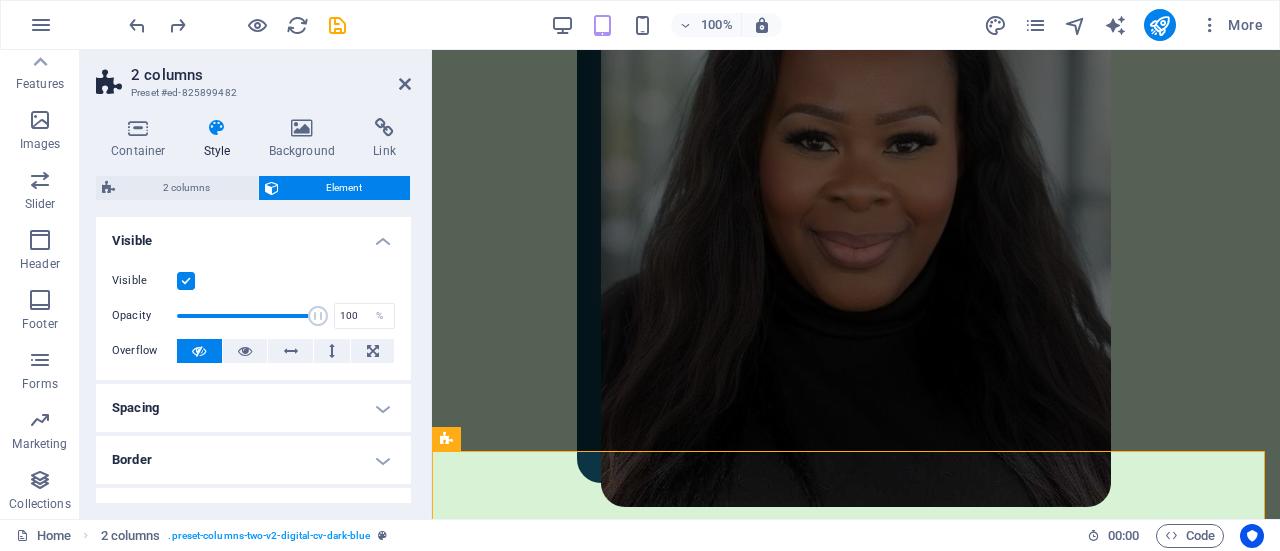 drag, startPoint x: 404, startPoint y: 275, endPoint x: 404, endPoint y: 317, distance: 42 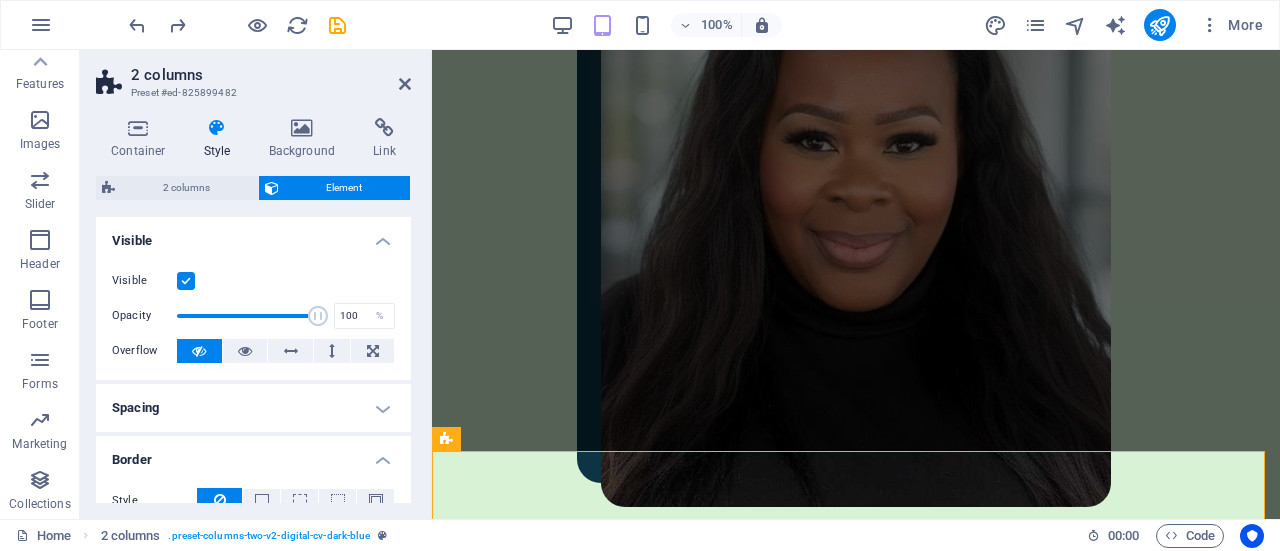 drag, startPoint x: 411, startPoint y: 301, endPoint x: 393, endPoint y: 394, distance: 94.72592 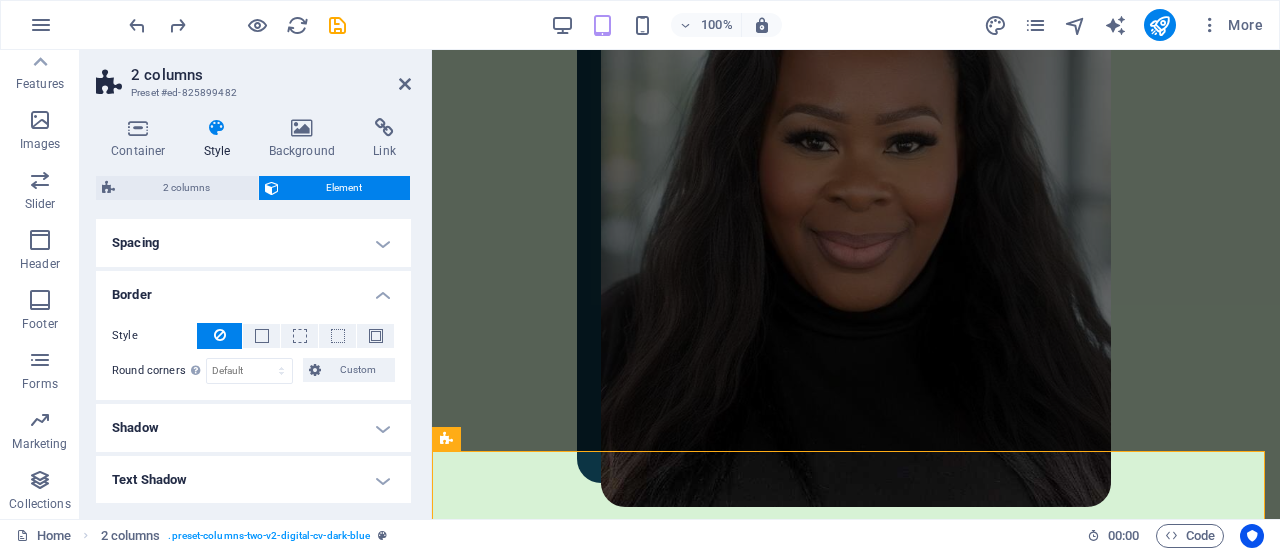 scroll, scrollTop: 219, scrollLeft: 0, axis: vertical 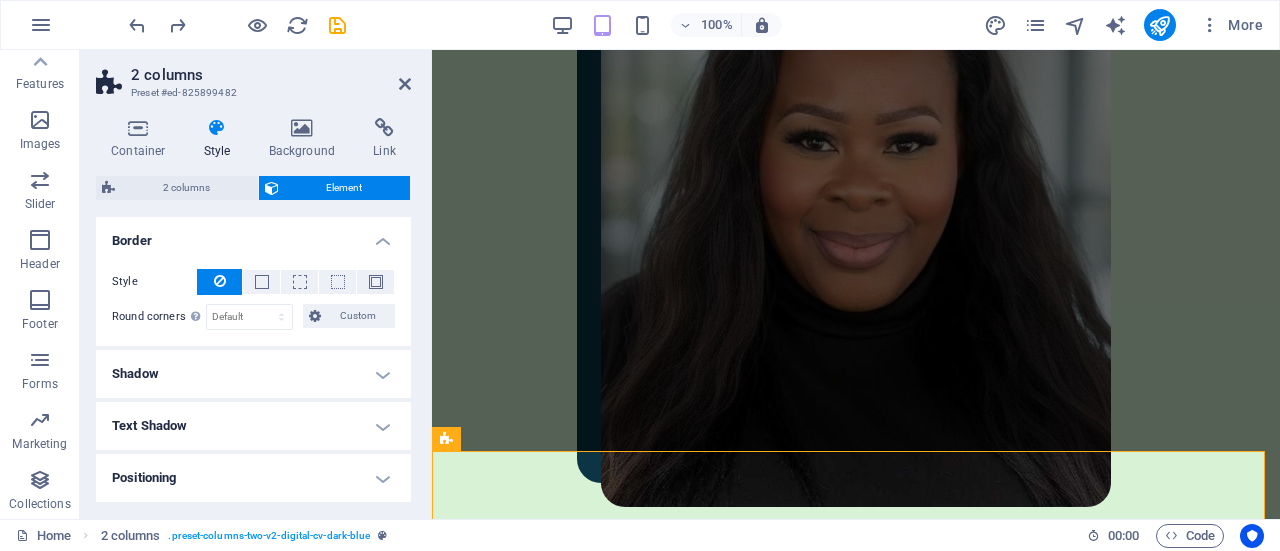 click on "Shadow" at bounding box center [253, 374] 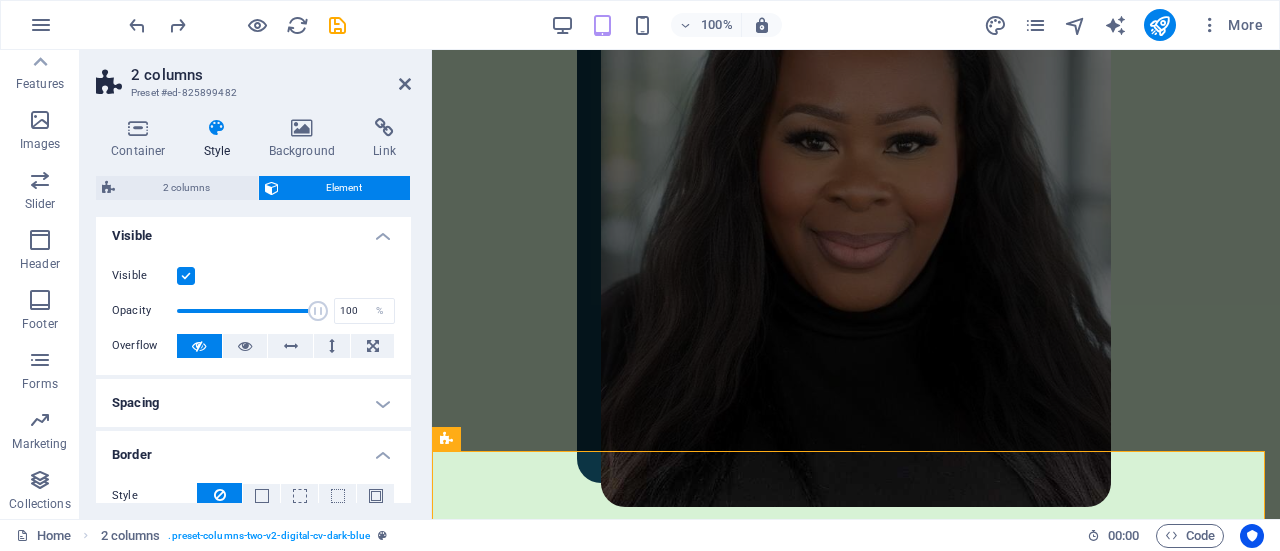 scroll, scrollTop: 0, scrollLeft: 0, axis: both 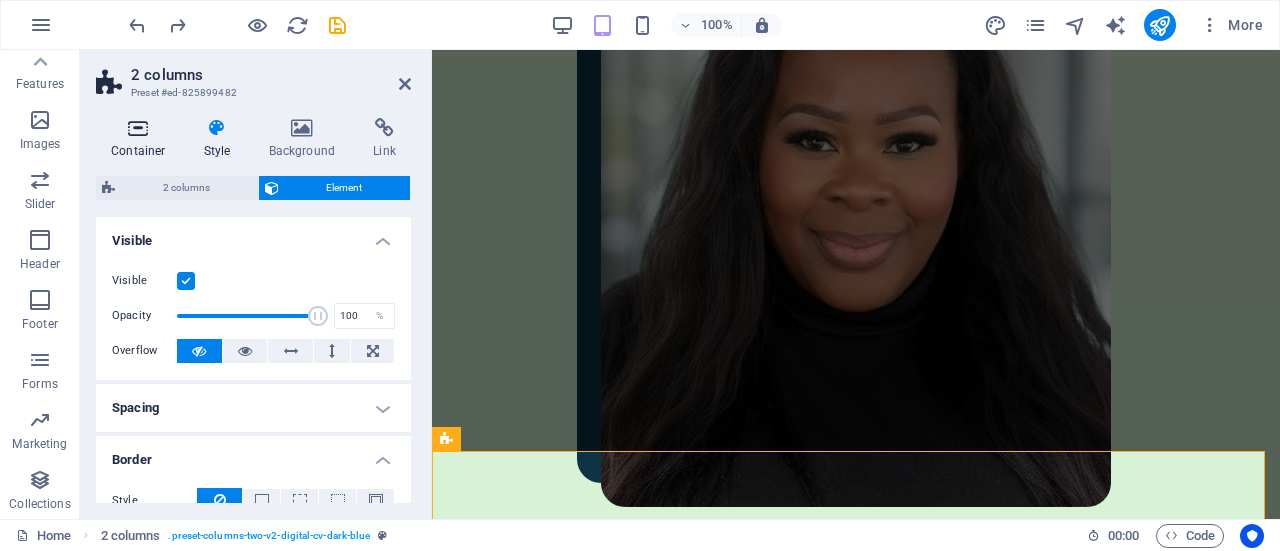click at bounding box center (138, 128) 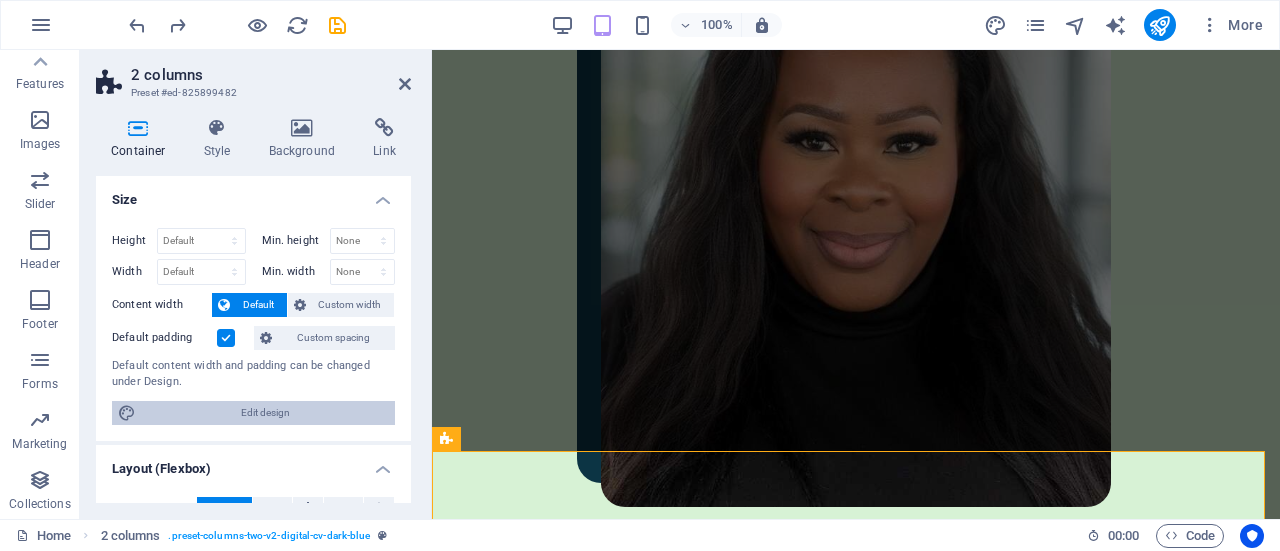 click on "Edit design" at bounding box center (265, 413) 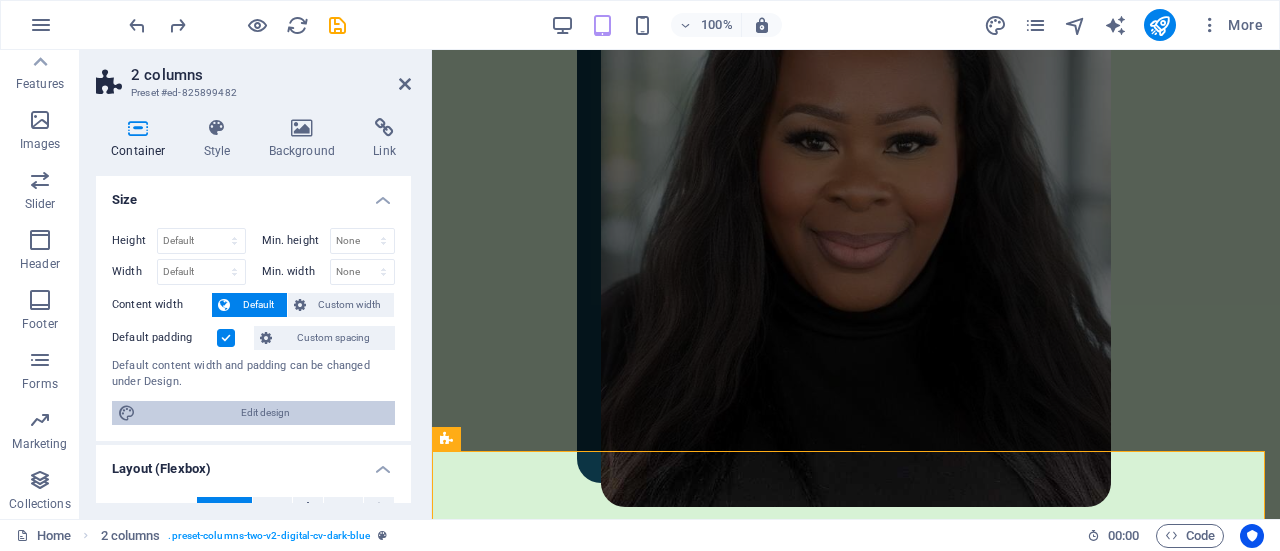 select on "px" 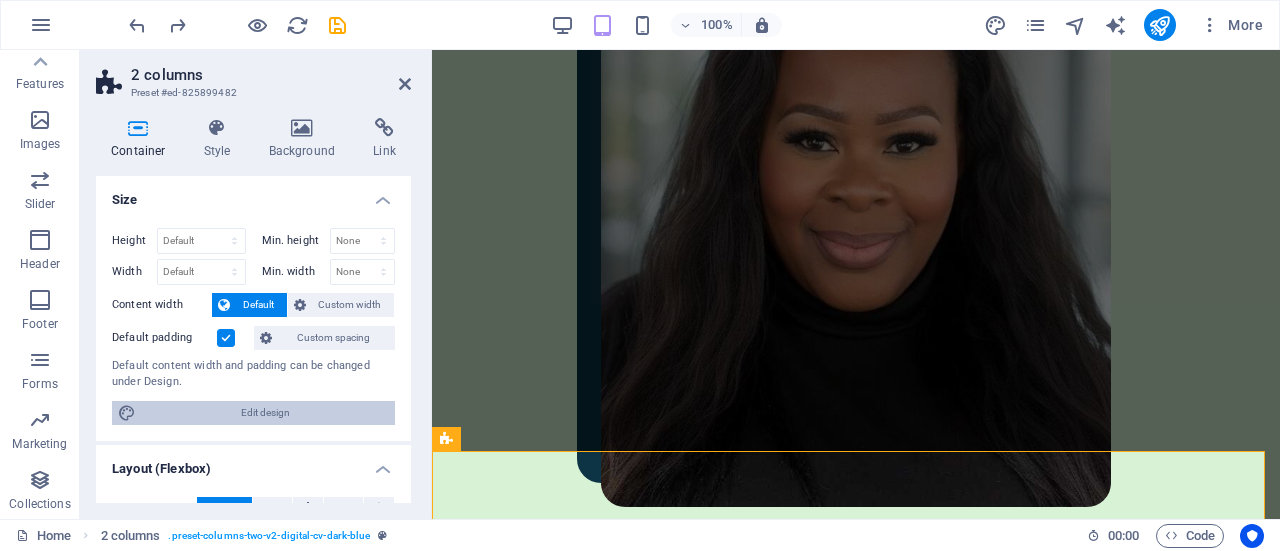 select on "400" 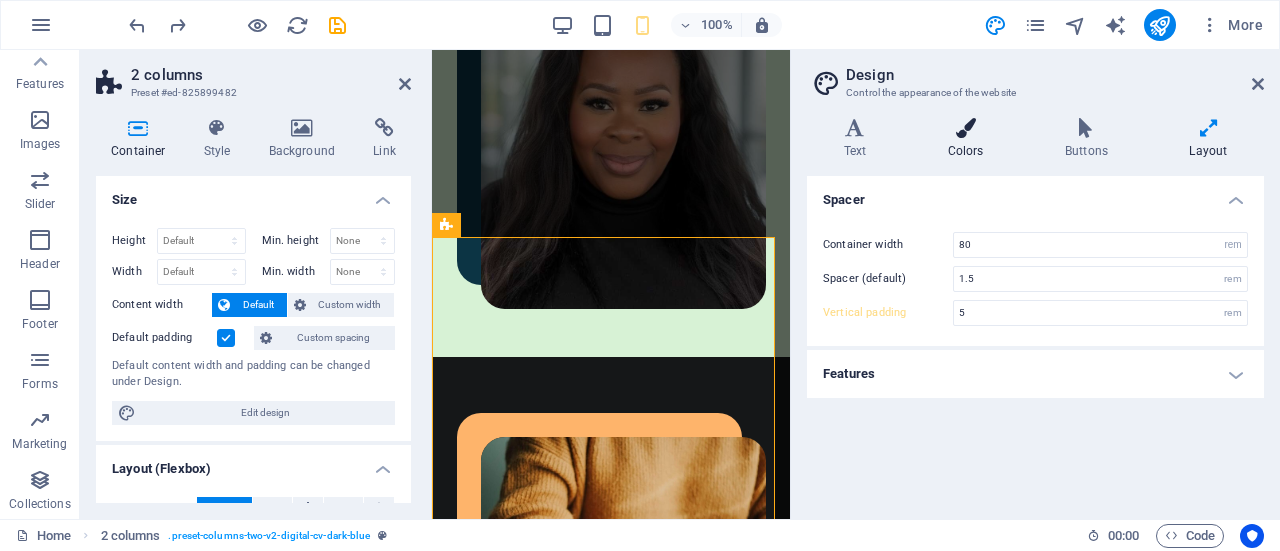 click at bounding box center (965, 128) 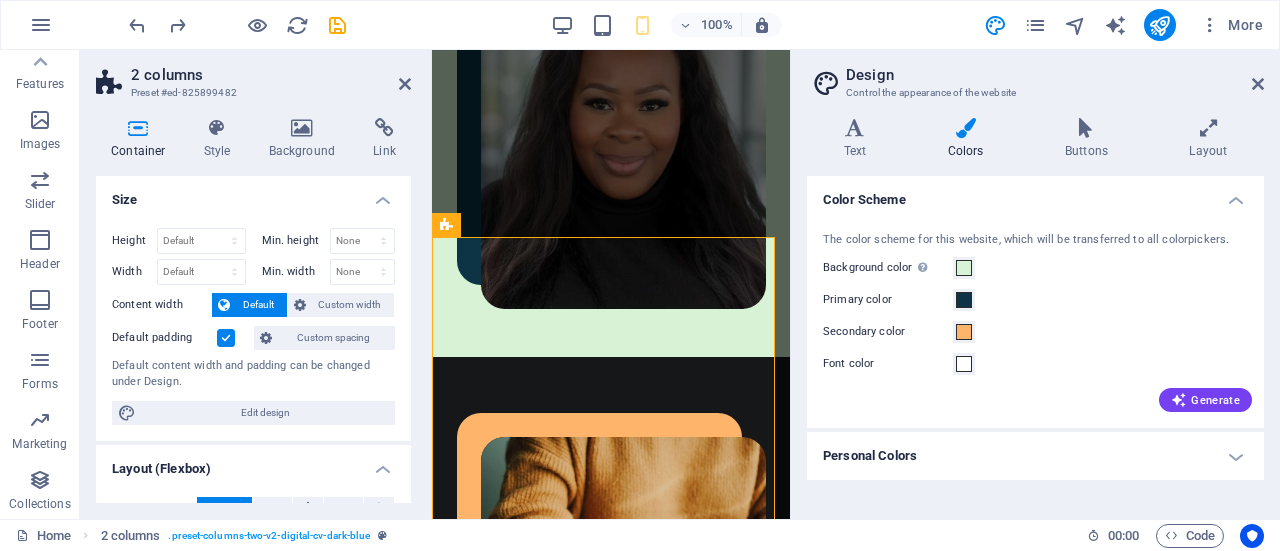 click on "Design Control the appearance of the website" at bounding box center [1037, 76] 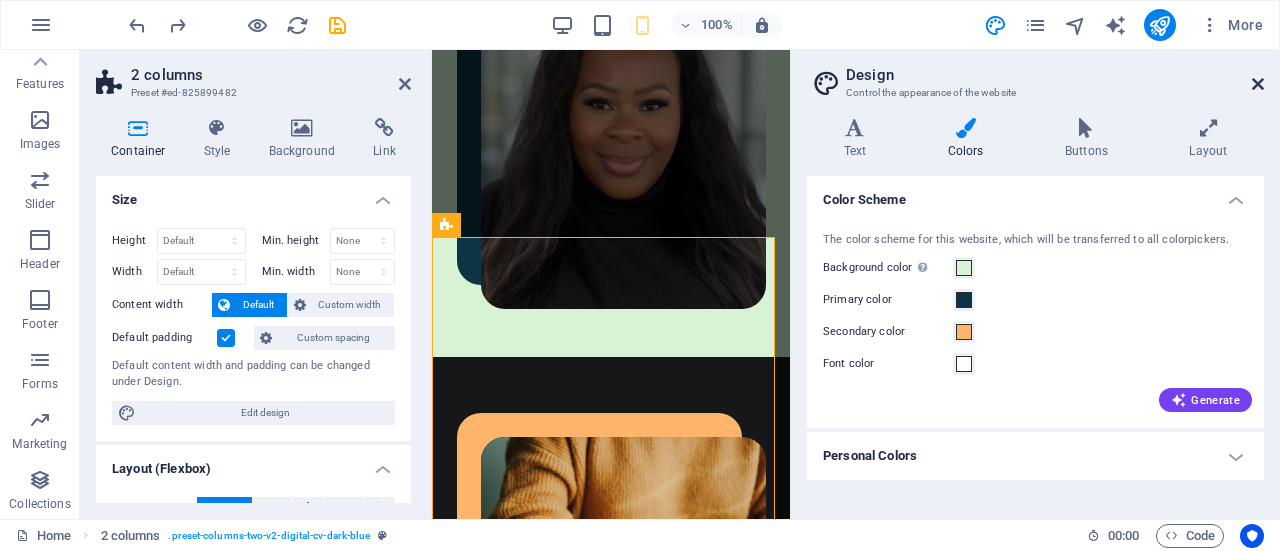click at bounding box center (1258, 84) 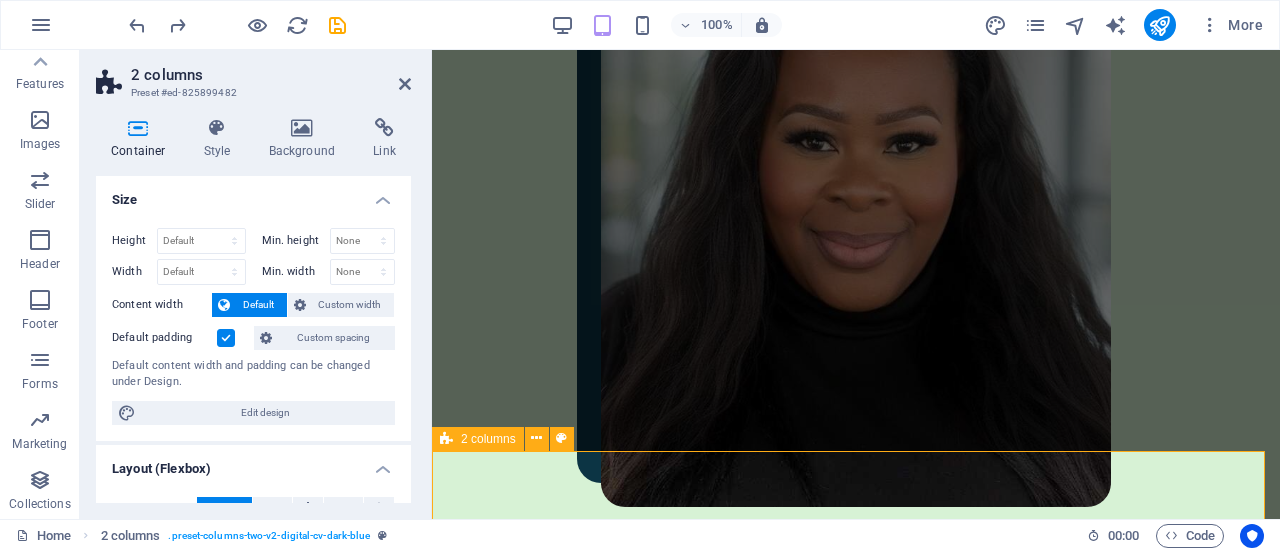 click on "A little bit of my story Lorem ipsum dolor sit amet, consectetur adipiscing elit, sed do eiusmod tempor incididunt ut labore et dolore magna aliqua. Ut enim ad minim veniam, quis nostrud exercitation ullamco laboris nisi ut aliquip ex ea commodo consequat. Lorem ipsum dolor sit amet, consectetur adipiscing elit, sed do eiusmod tempor incididunt ut labore et dolore magna aliqua. Ut enim ad minim veniam, quis nostrud exercitation ullamco laboris nisi ut aliquip ex ea commodo consequat. Lorem ipsum dolor sit amet, consectetur adipiscing elit, sed do eiusmod tempor incididunt ut labore et dolore magna aliqua. Ut enim ad minim veniam, quis nostrud exercitation ullamco laboris nisi ut aliquip ex ea commodo consequat. Download CV" at bounding box center [856, 1174] 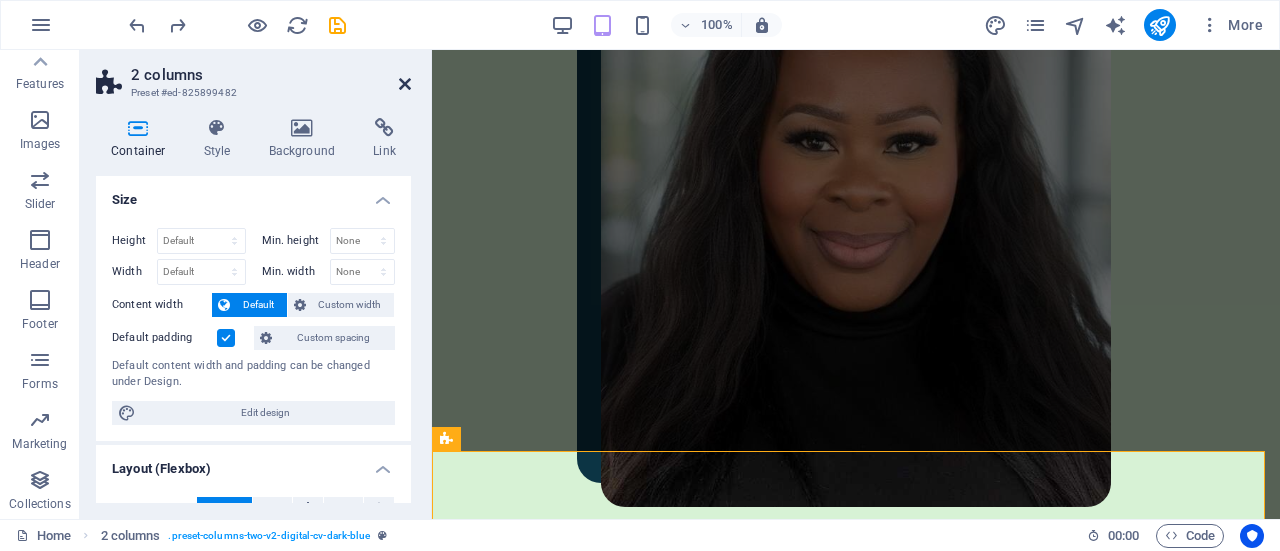 click at bounding box center [405, 84] 